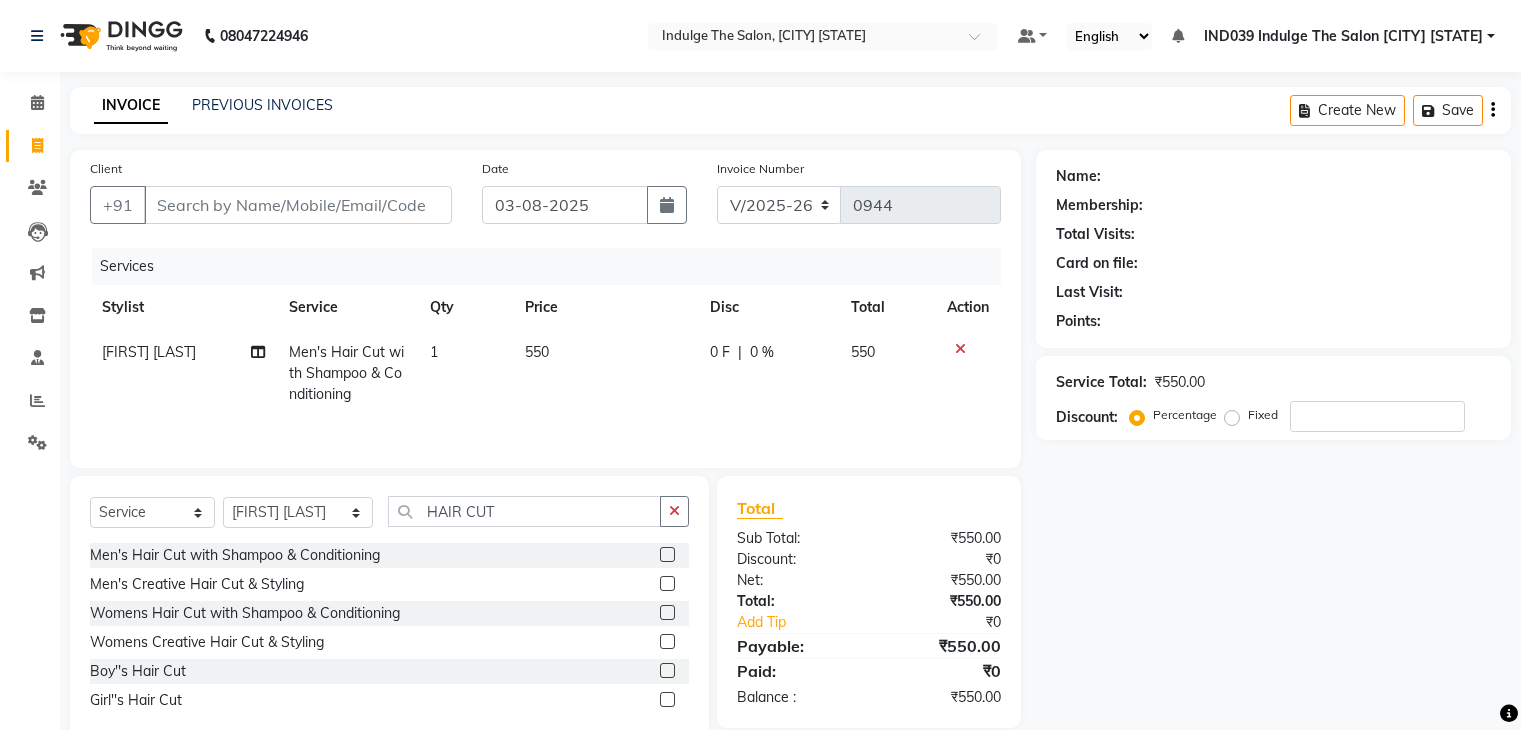 select on "7297" 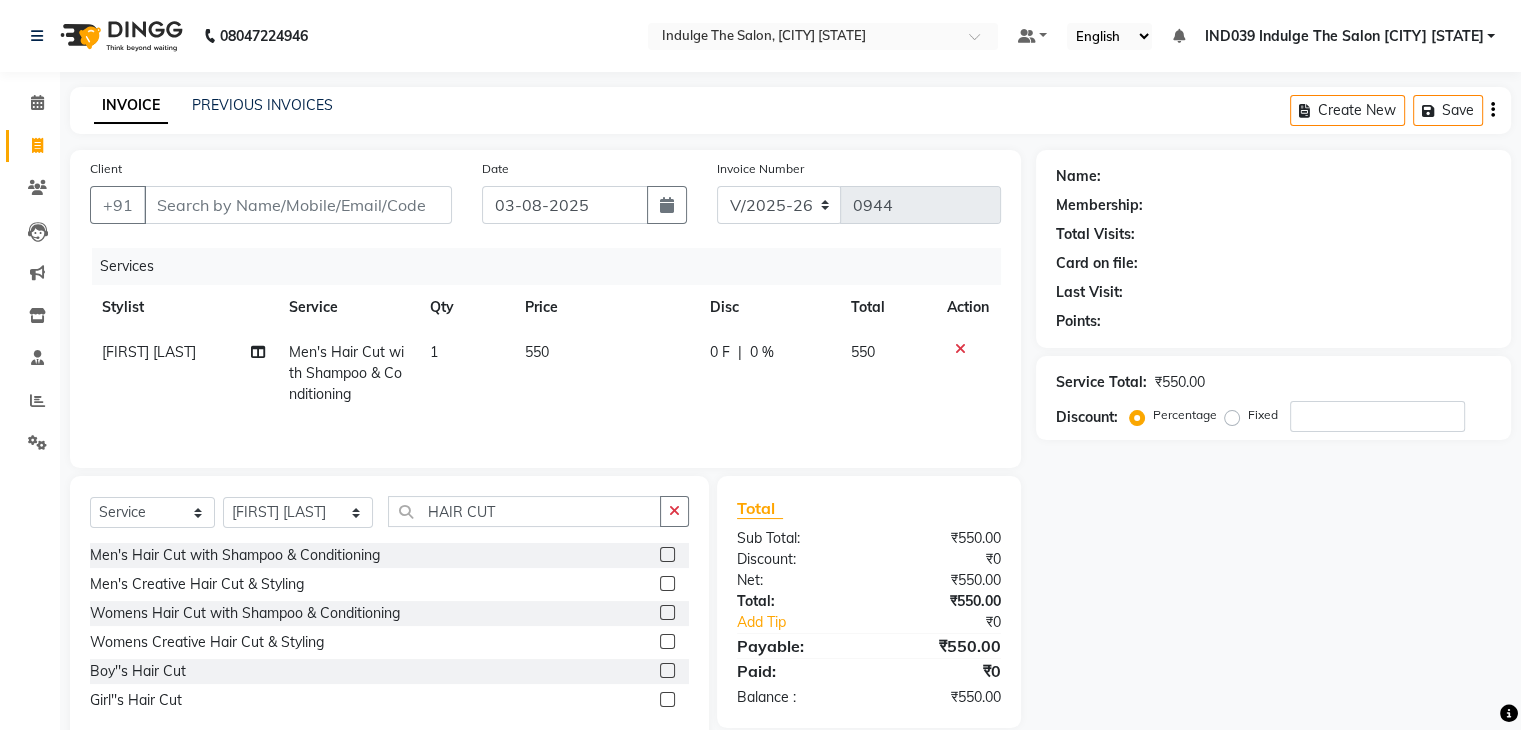 scroll, scrollTop: 0, scrollLeft: 0, axis: both 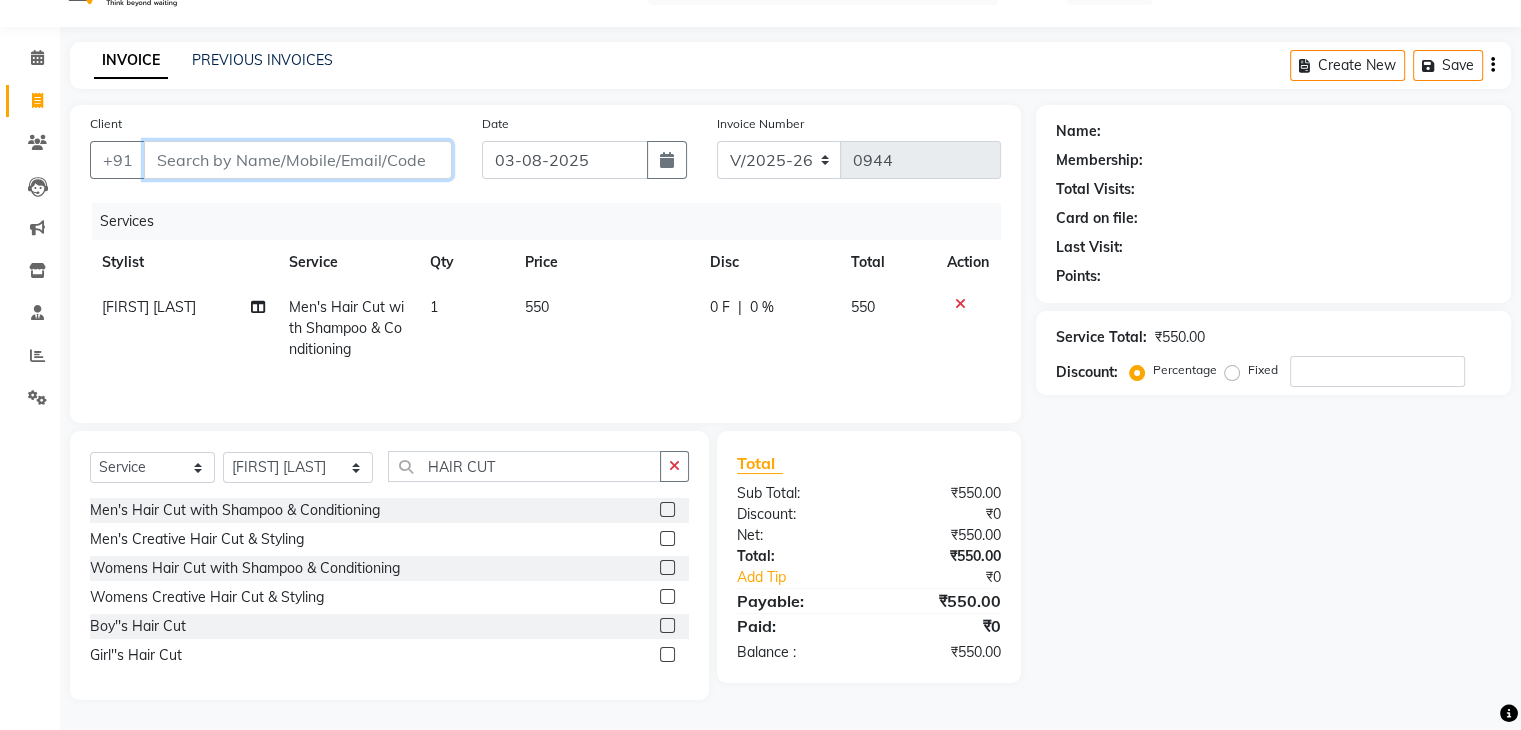 click on "Client" at bounding box center (298, 160) 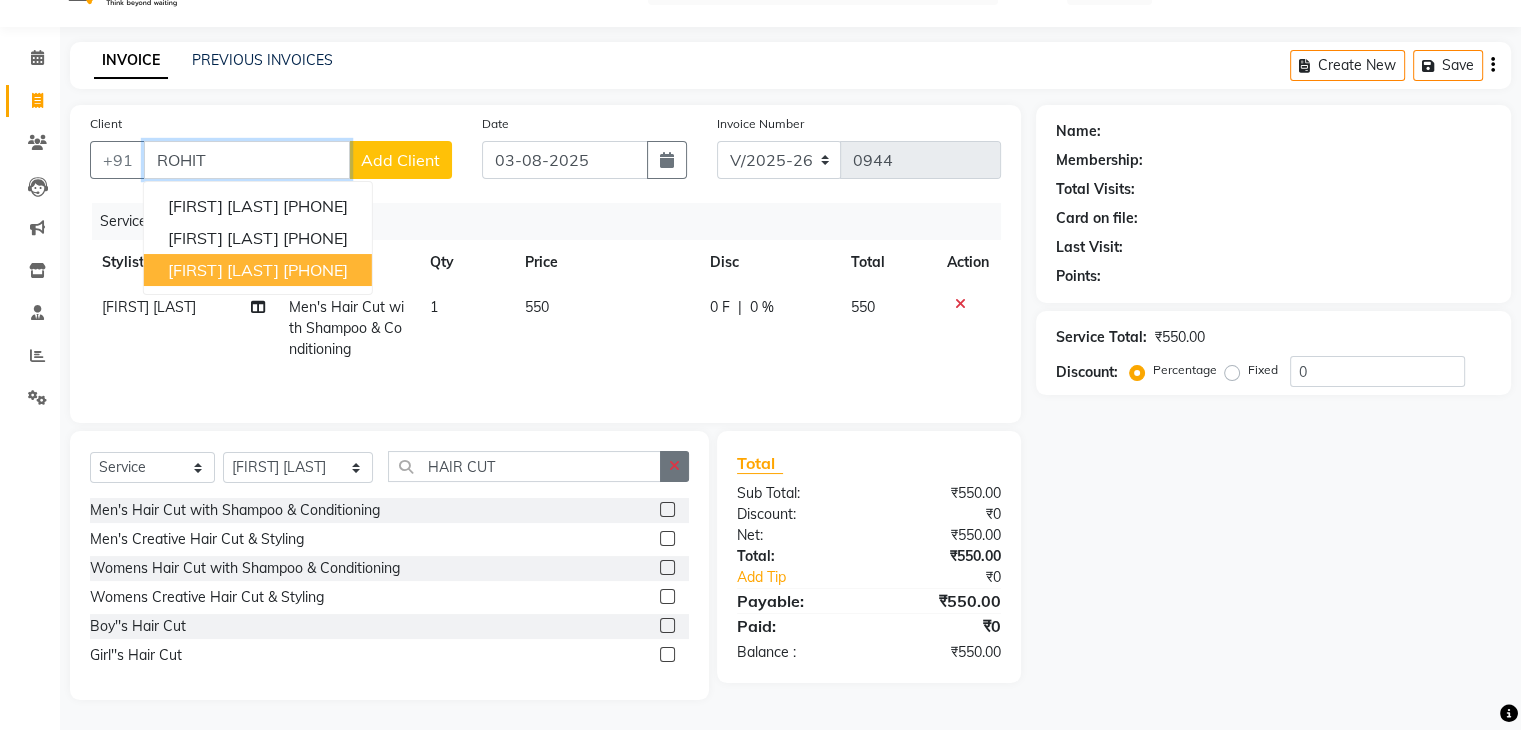 type on "ROHIT" 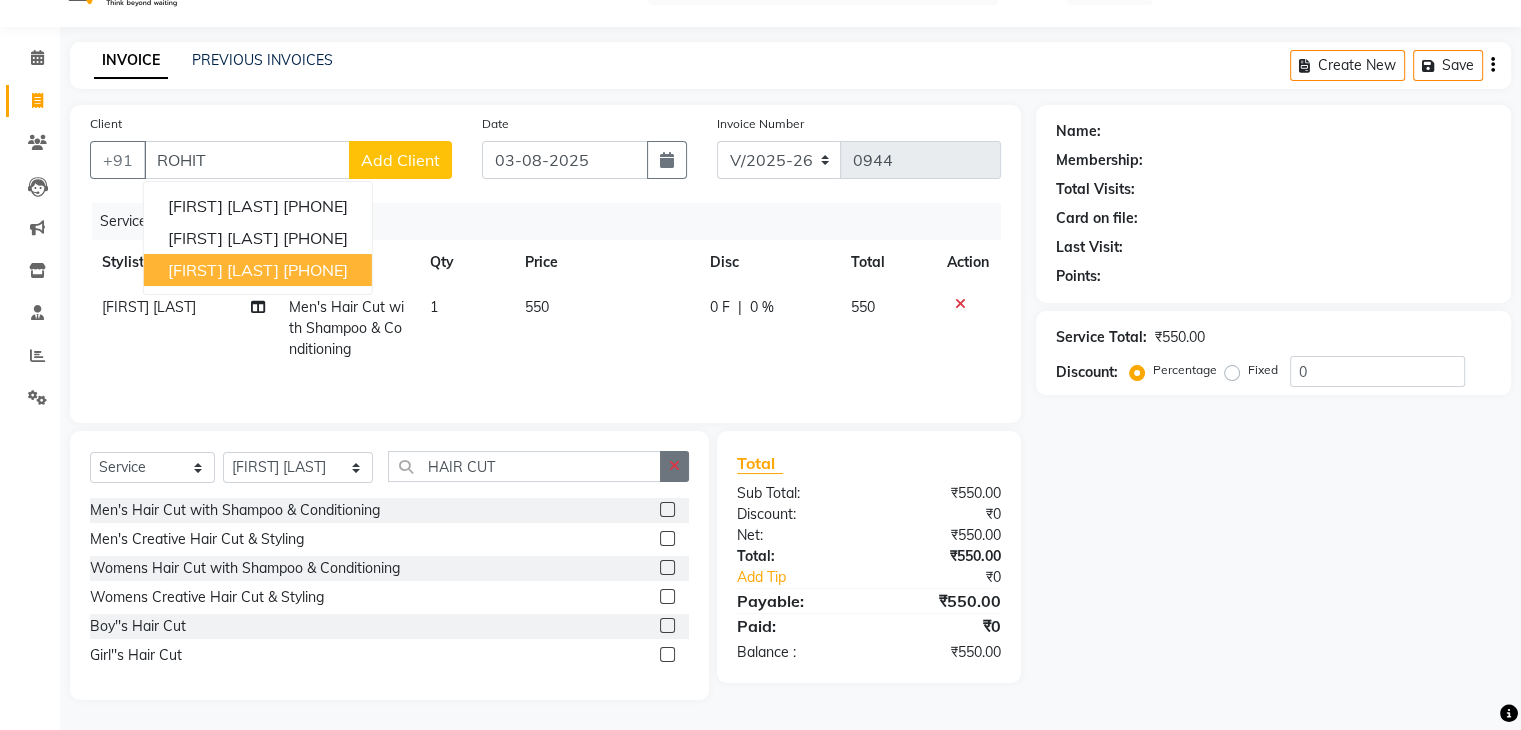 click 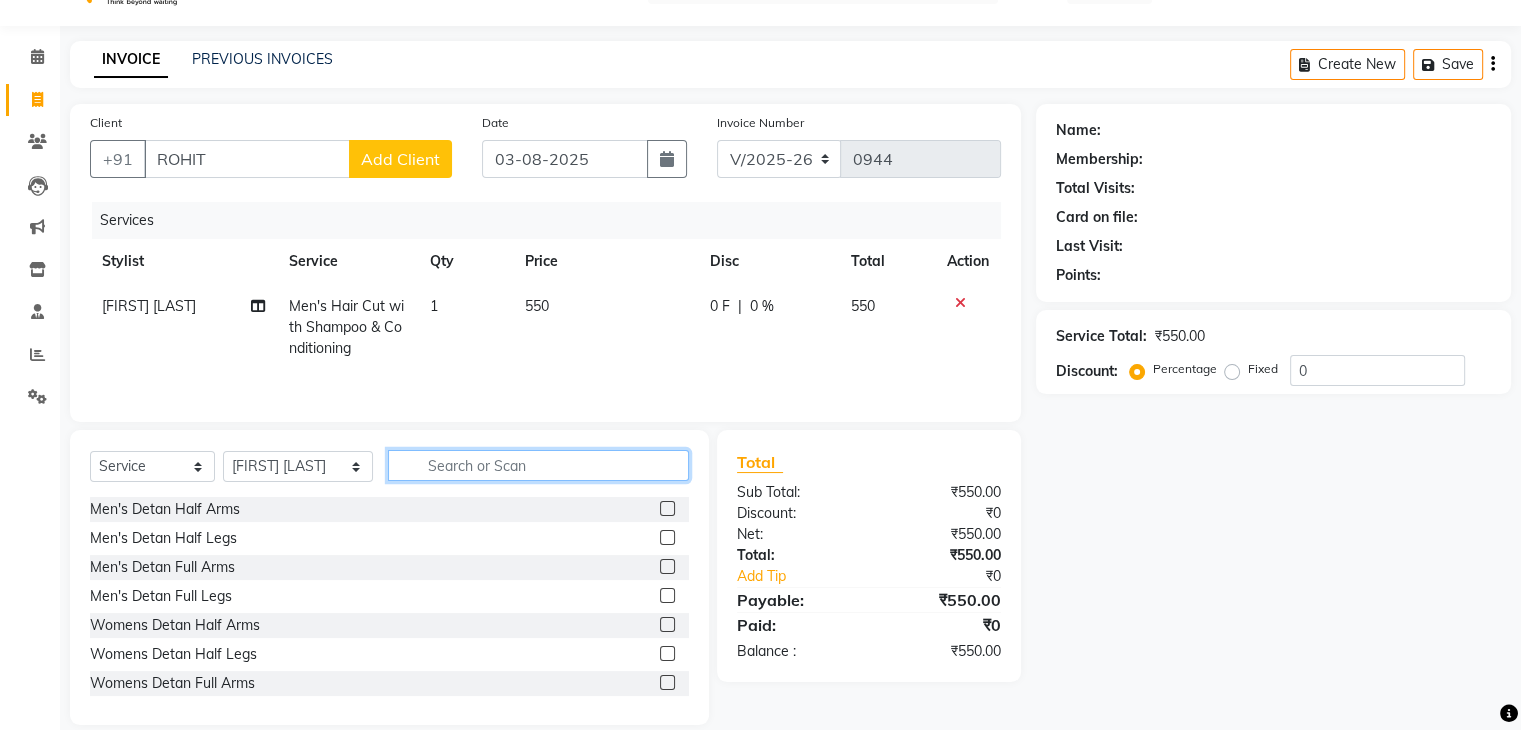 click 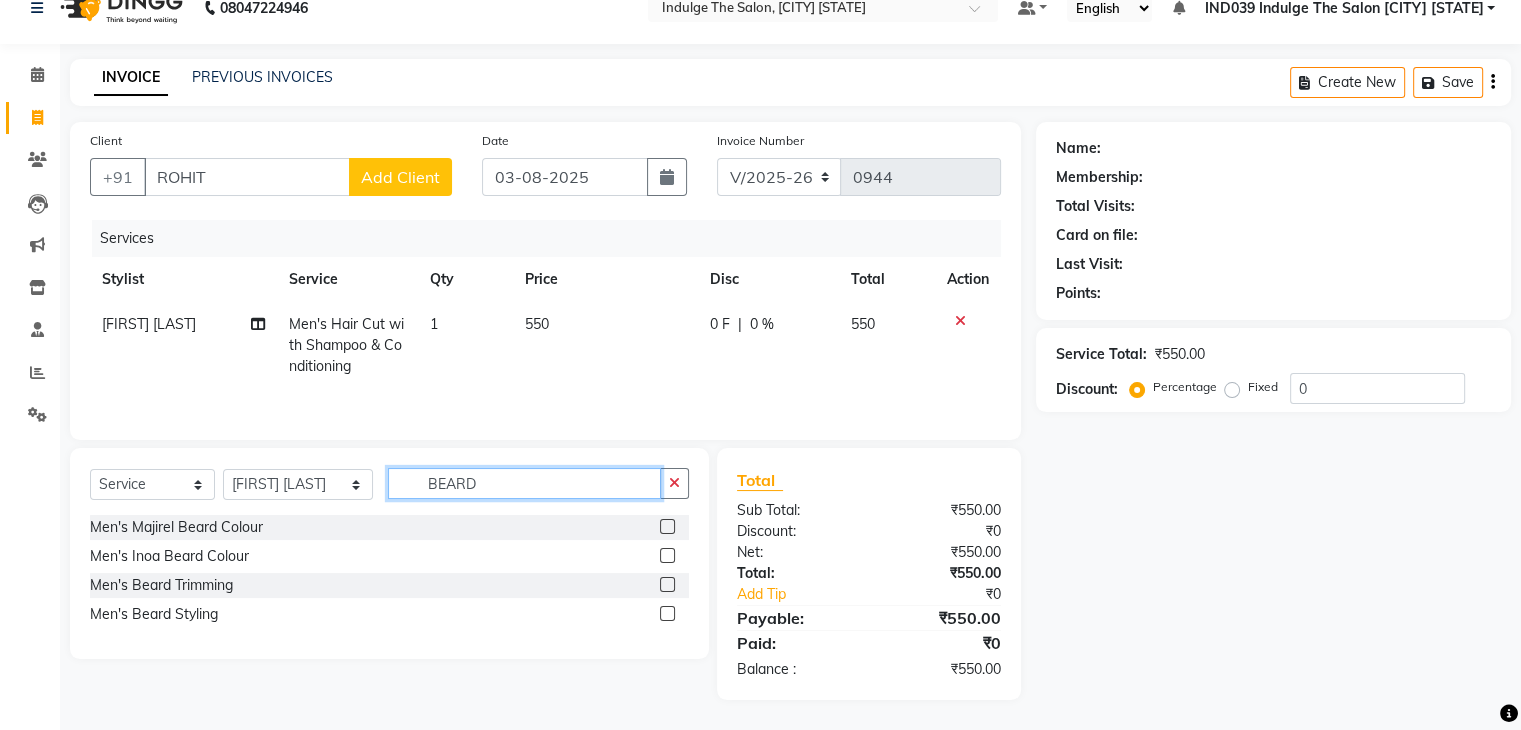 scroll, scrollTop: 28, scrollLeft: 0, axis: vertical 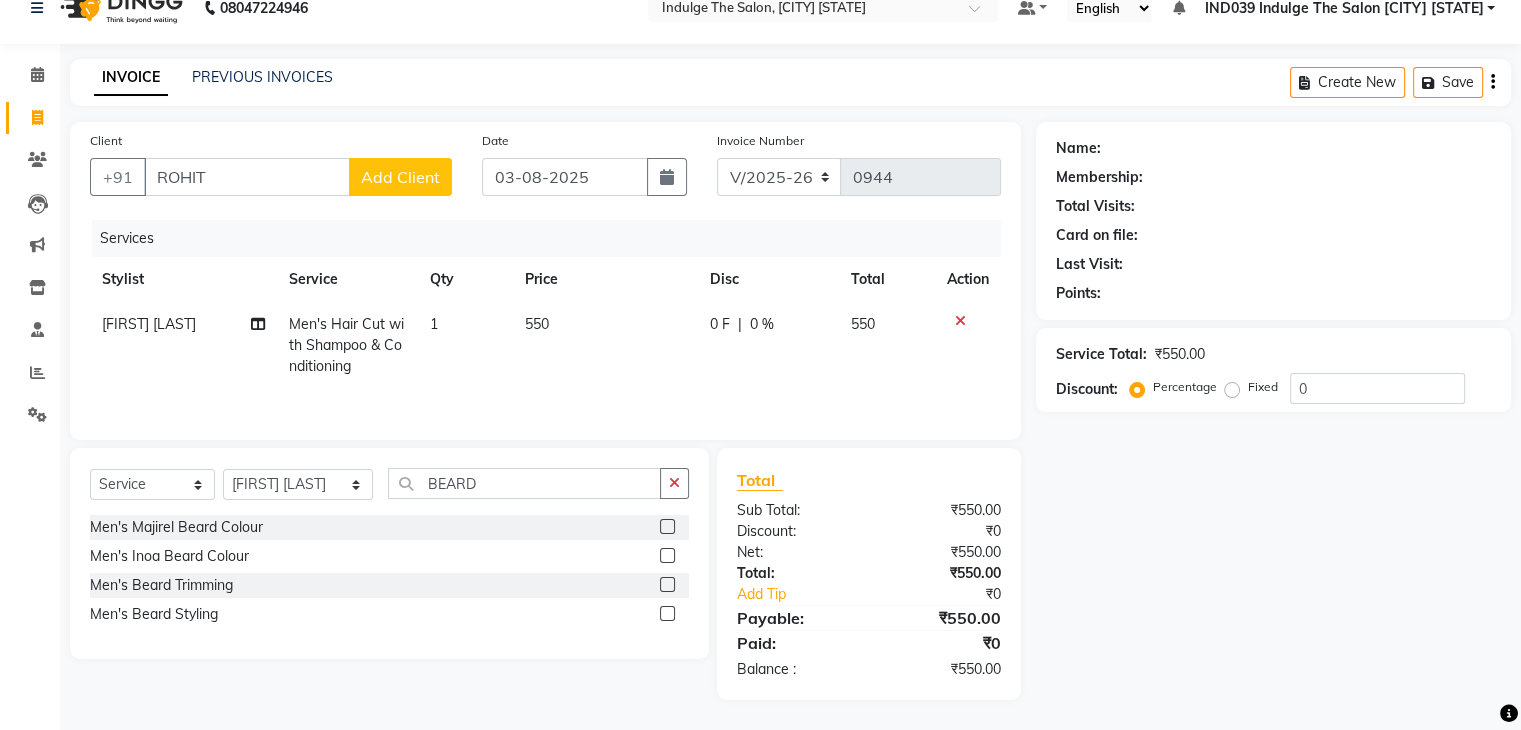 click 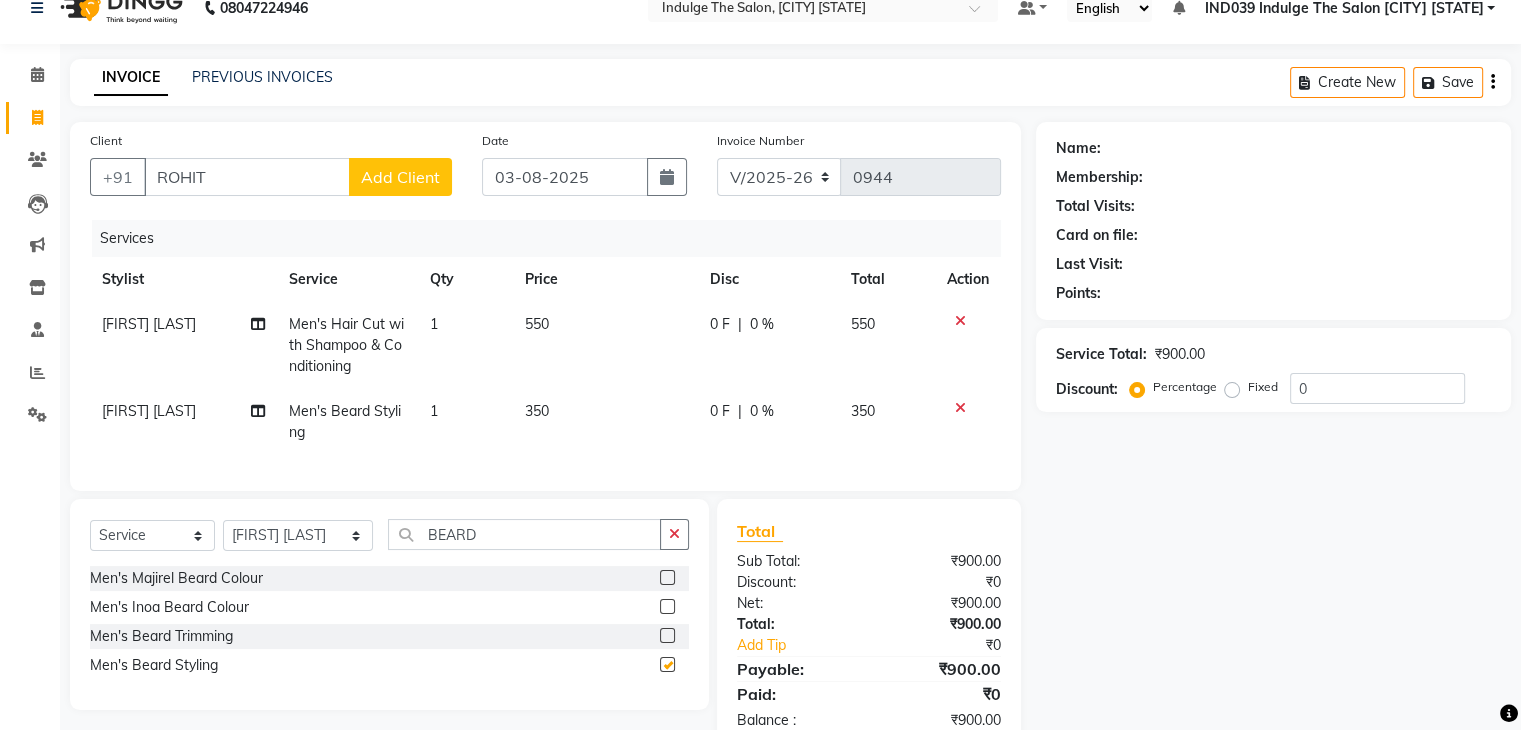 checkbox on "false" 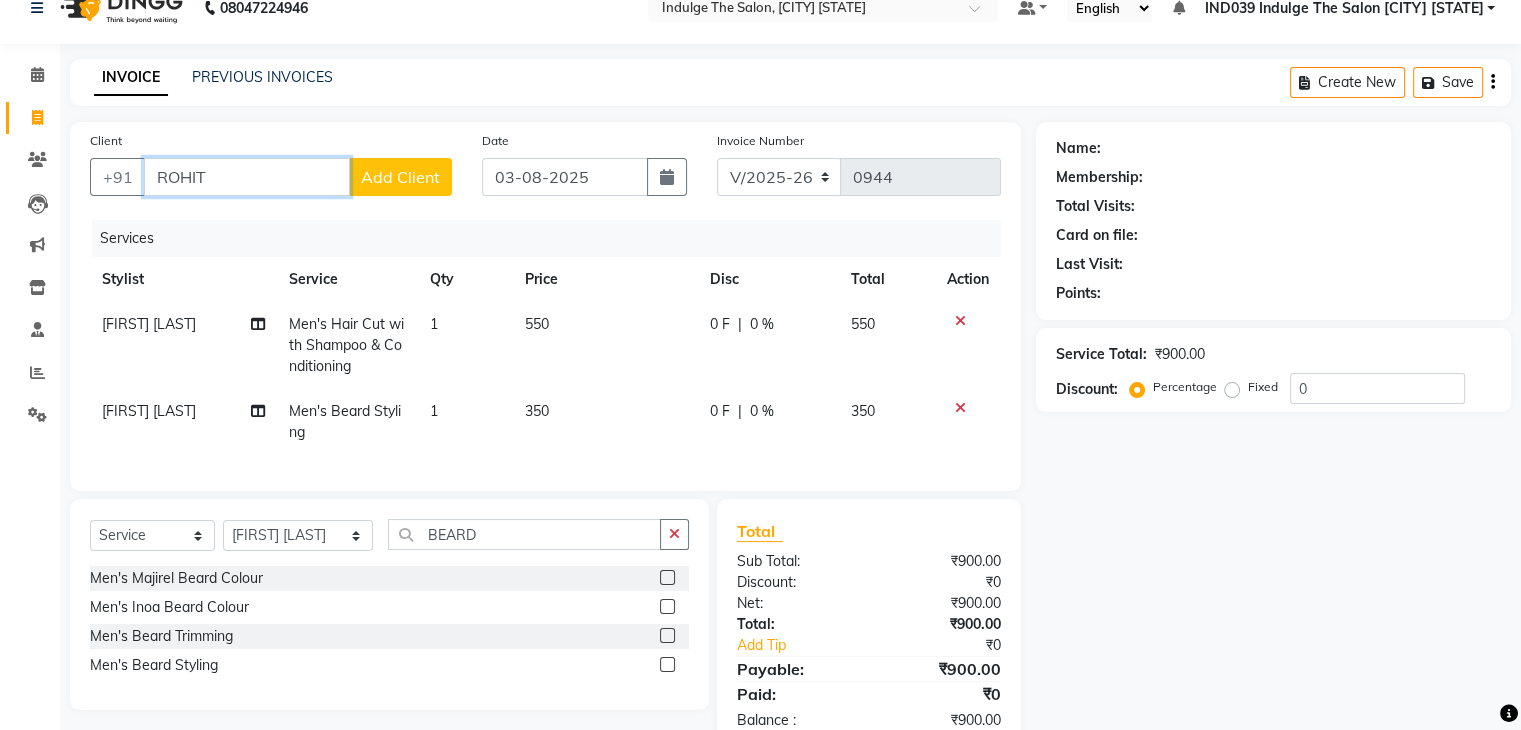 click on "ROHIT" at bounding box center (247, 177) 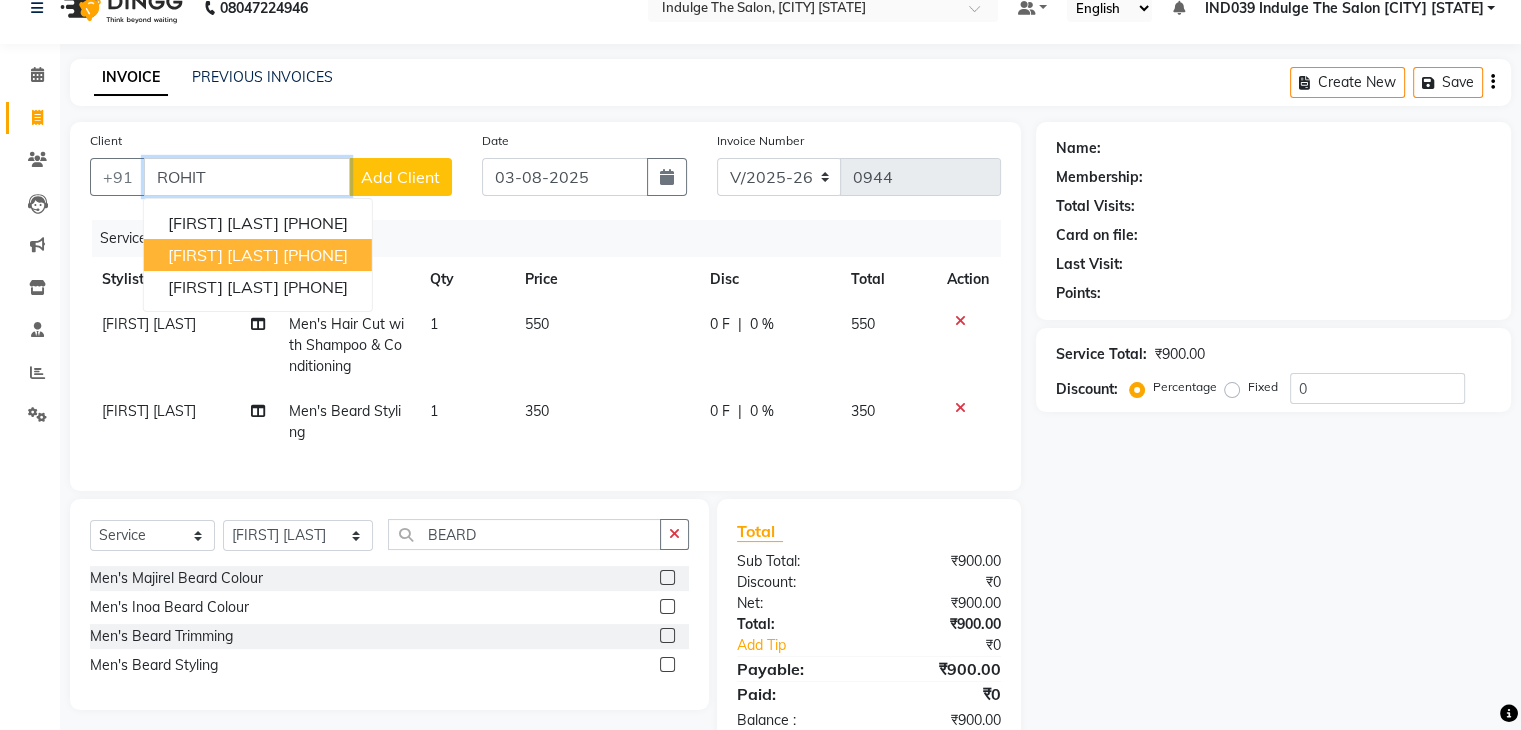 click on "[FIRST] [LAST]" at bounding box center (223, 255) 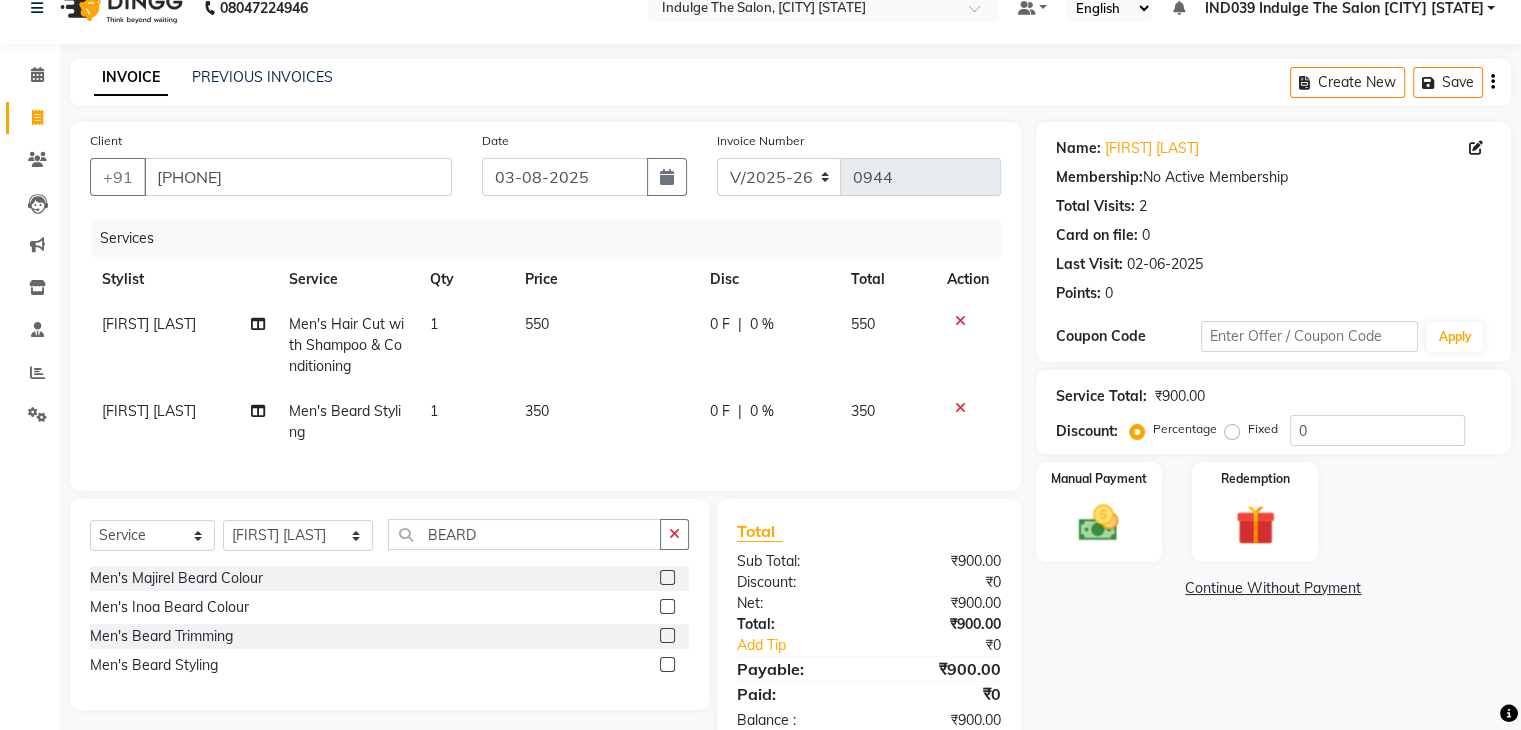 scroll, scrollTop: 95, scrollLeft: 0, axis: vertical 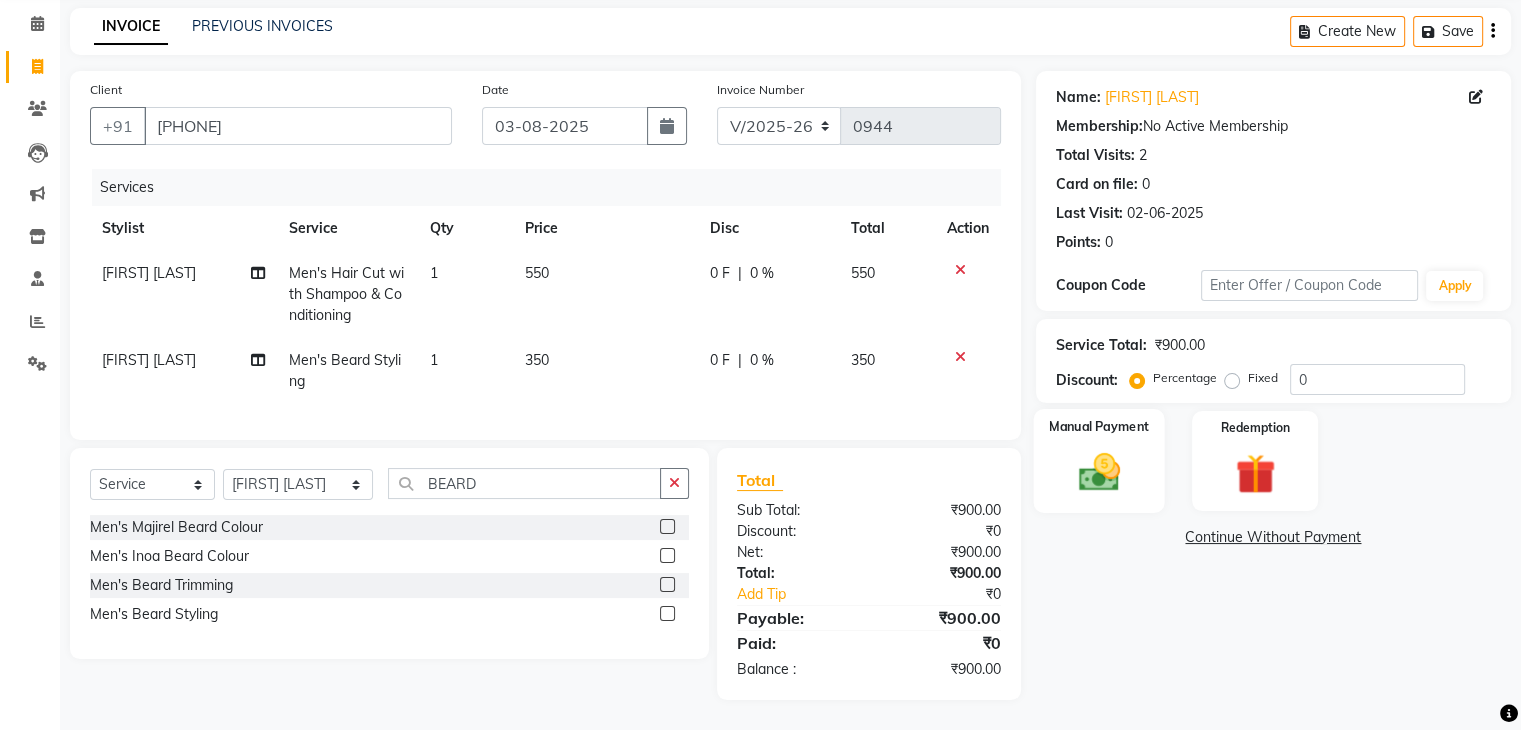 click 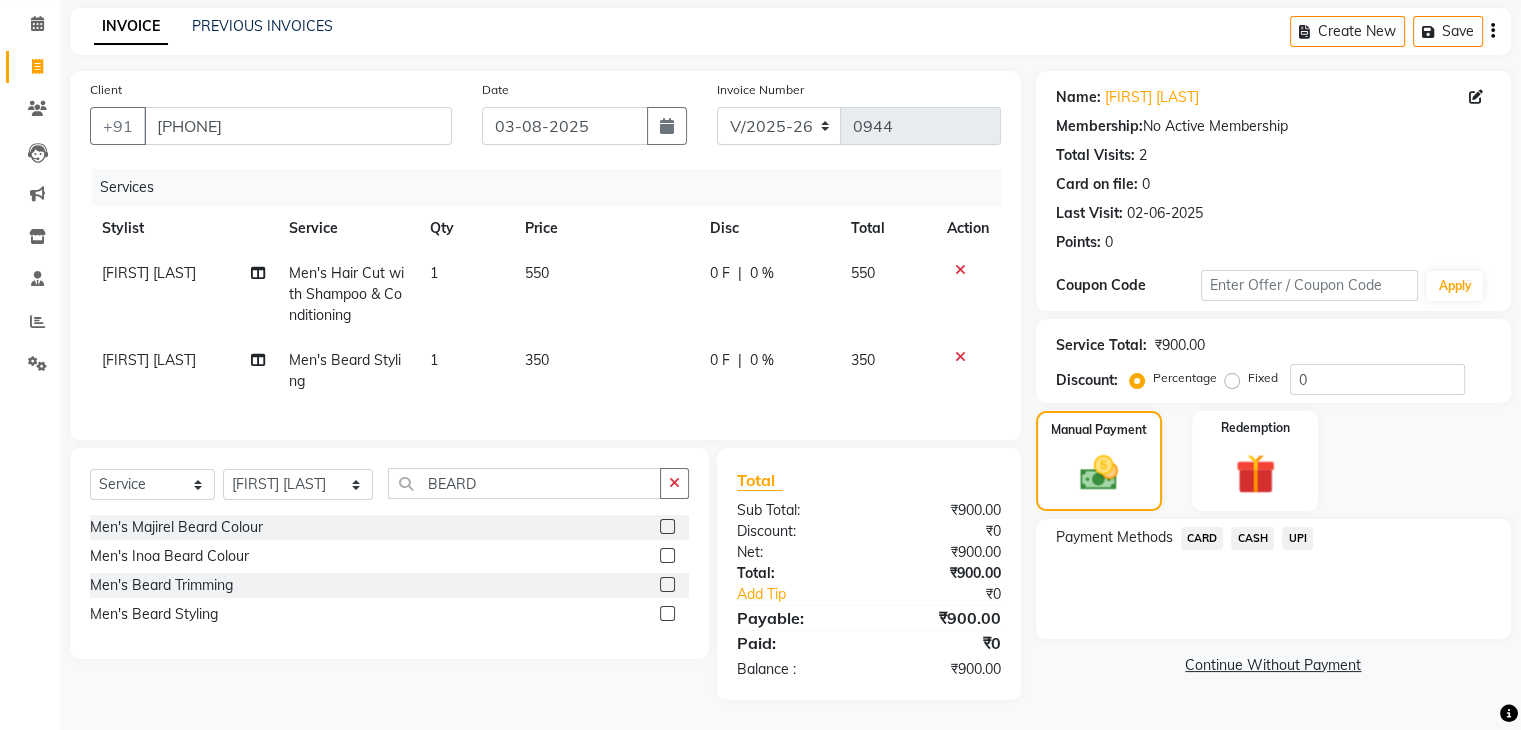 click on "UPI" 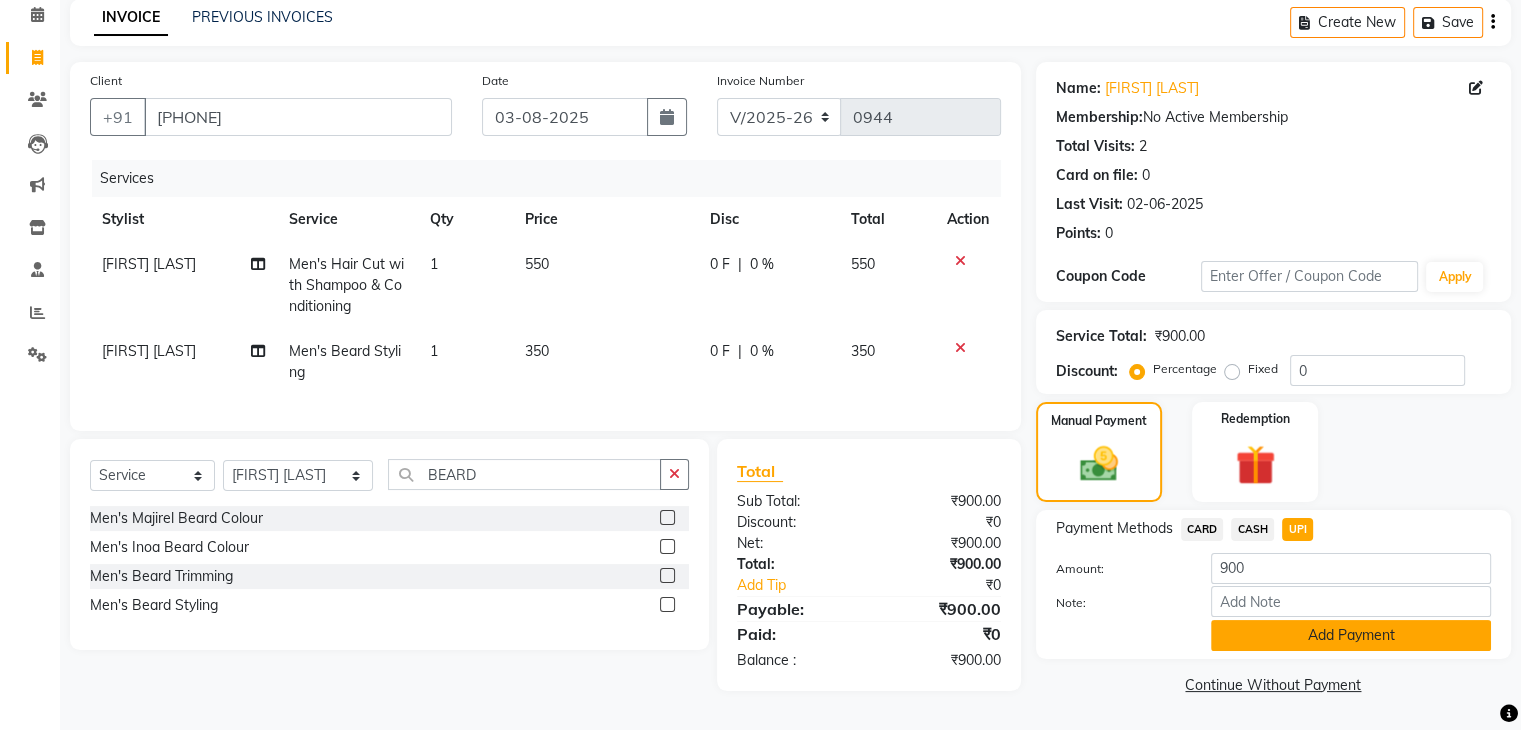 click on "Add Payment" 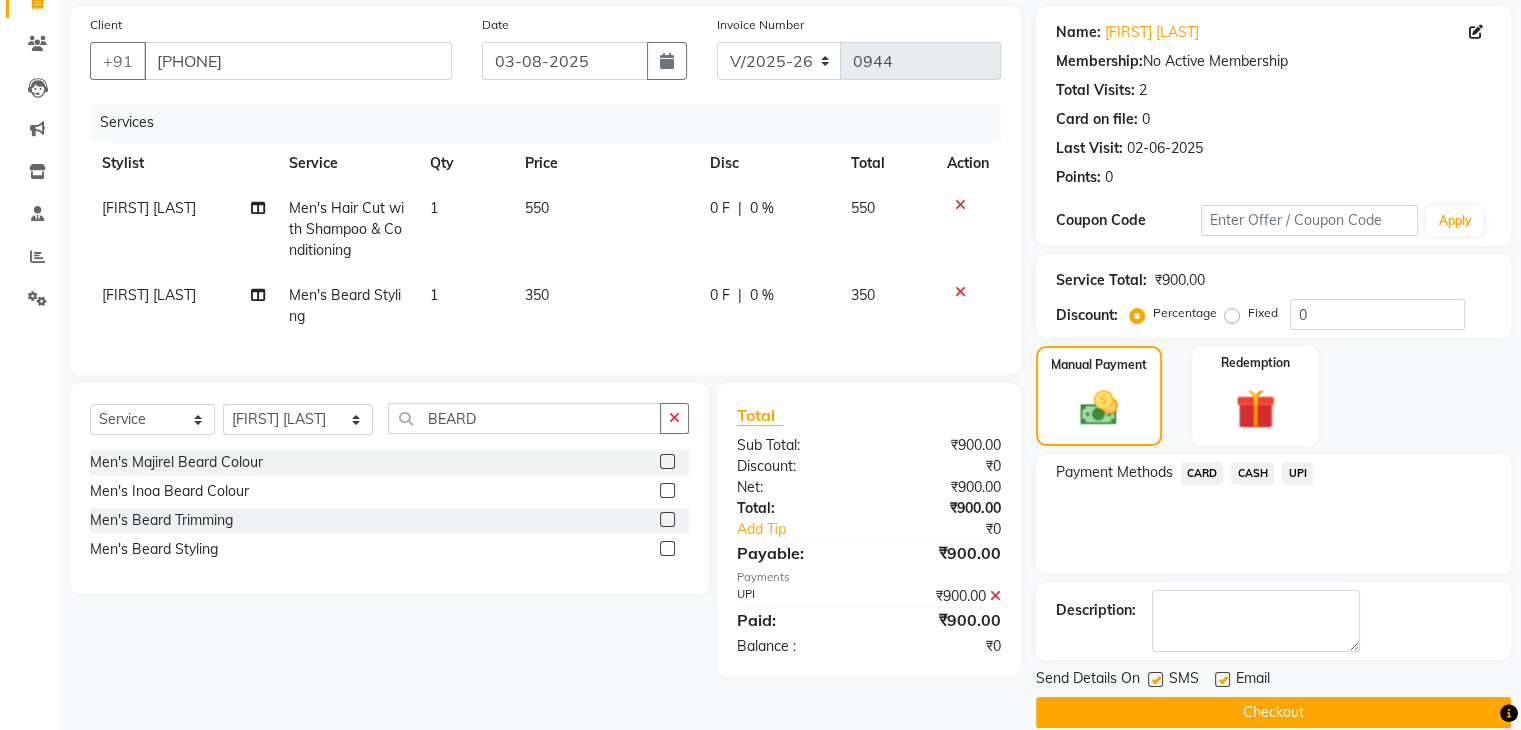 scroll, scrollTop: 171, scrollLeft: 0, axis: vertical 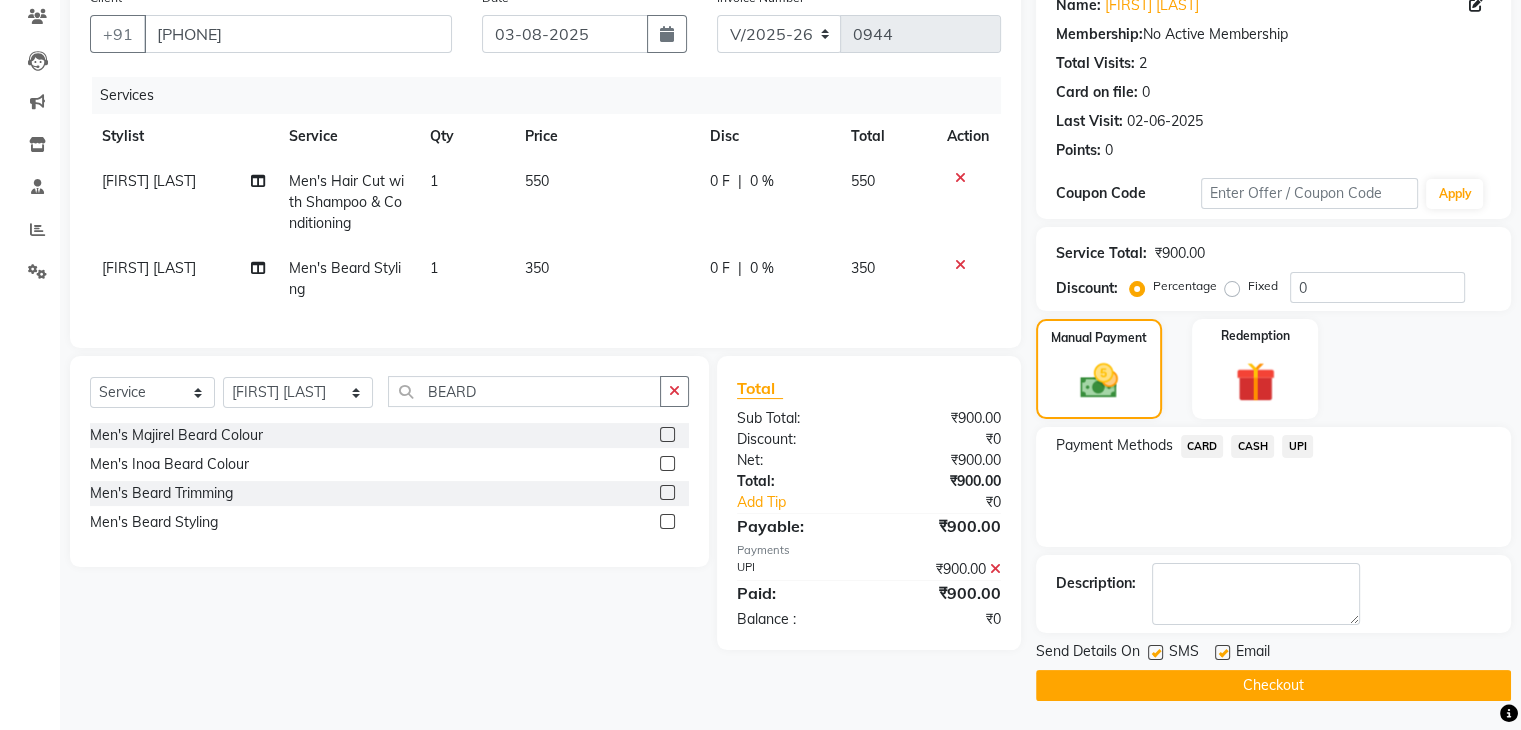click on "Checkout" 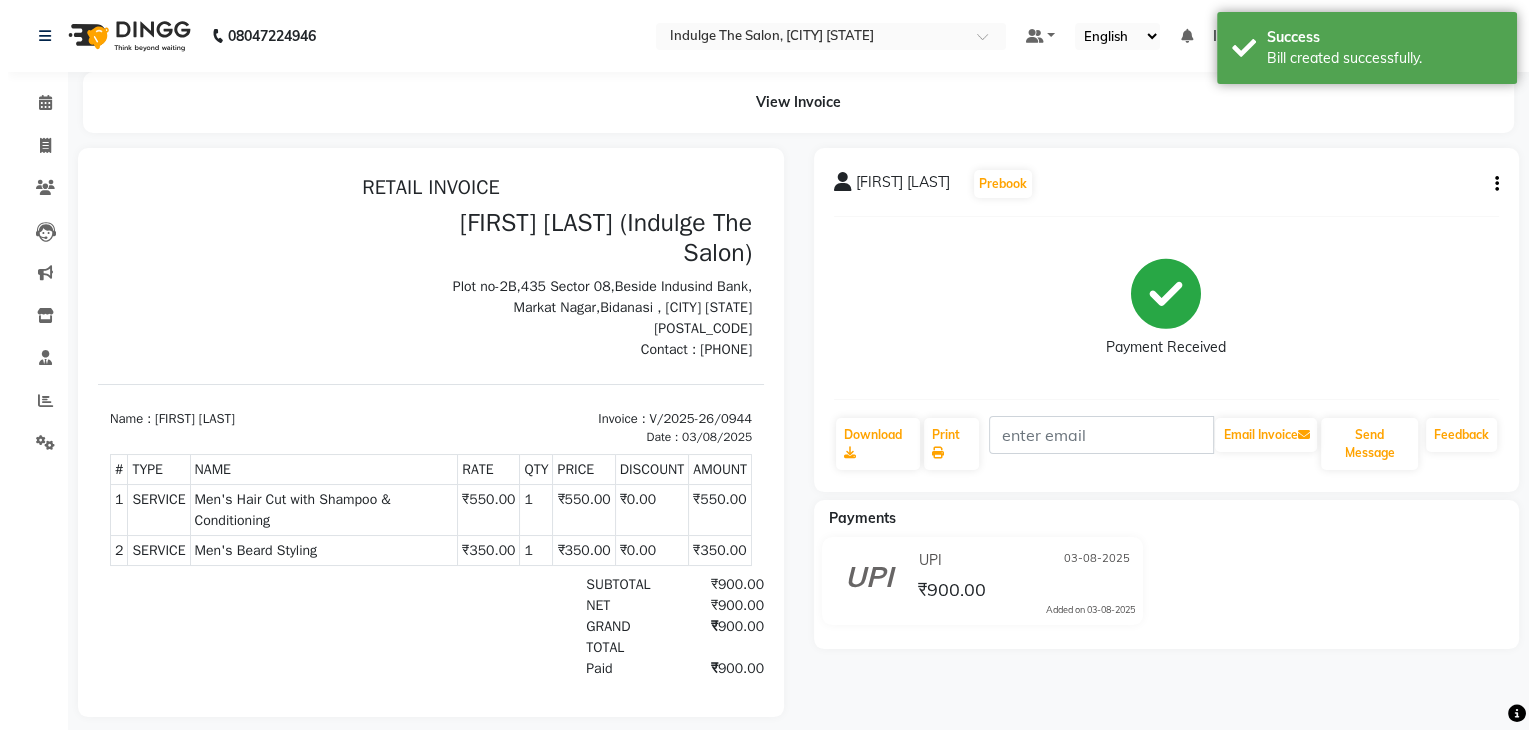 scroll, scrollTop: 0, scrollLeft: 0, axis: both 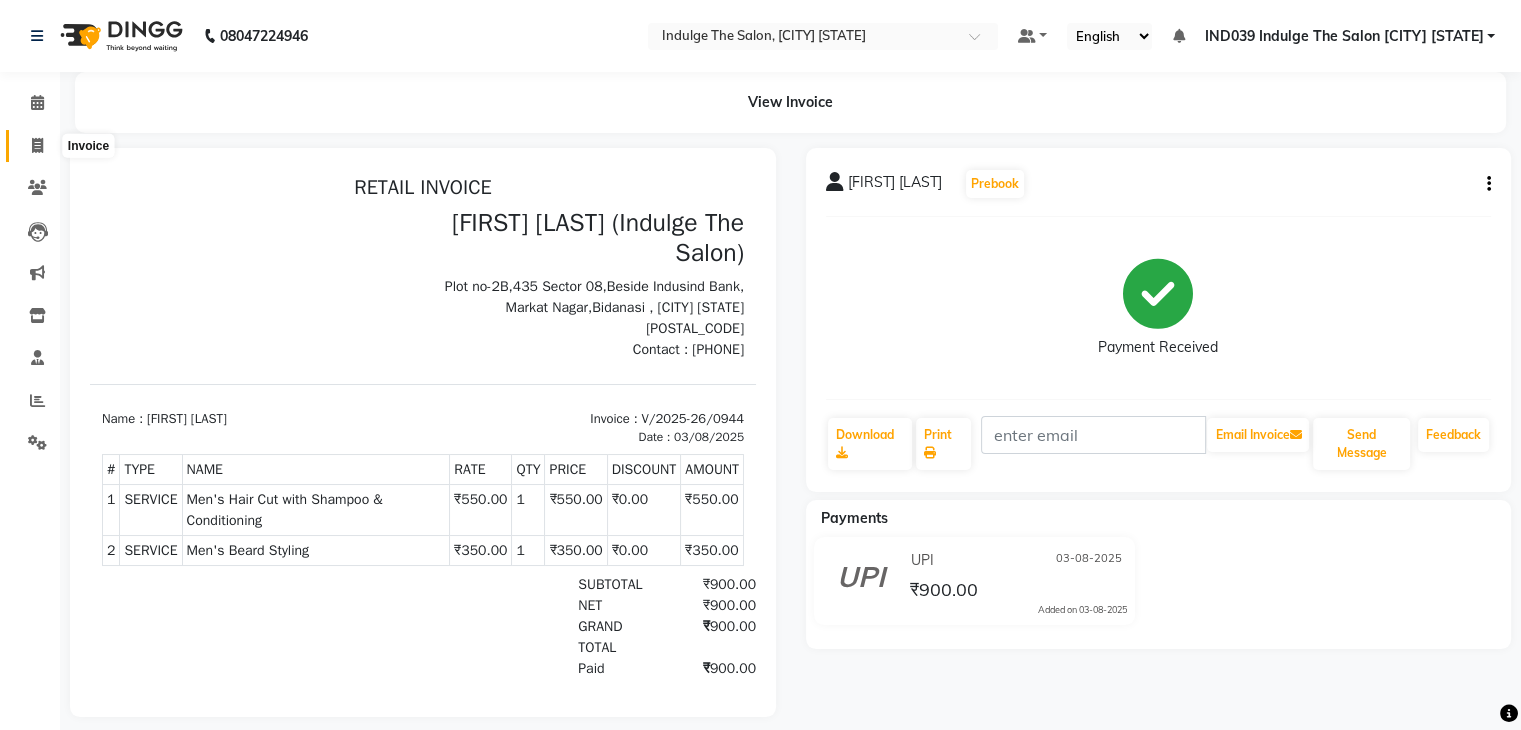 click 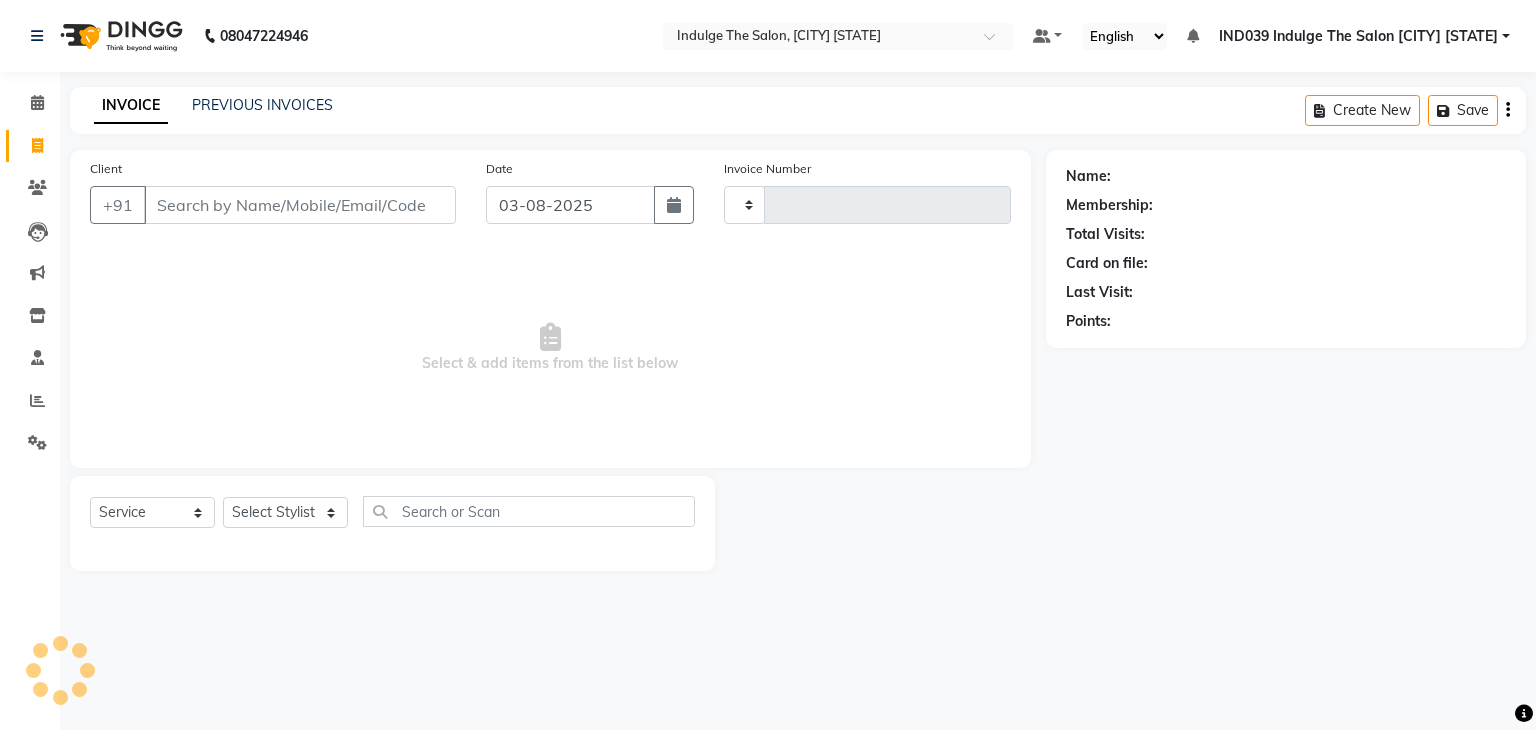 type on "0945" 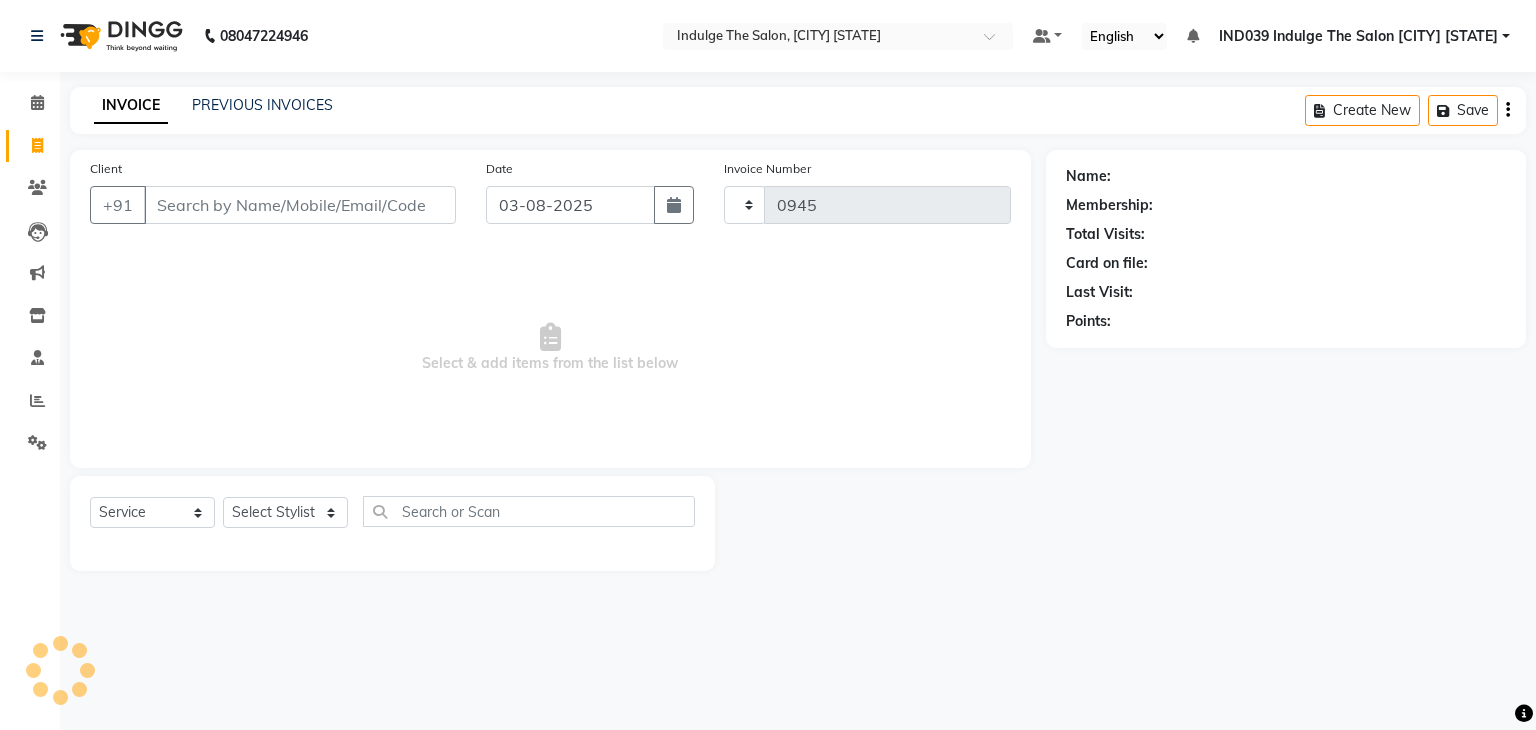 select on "7297" 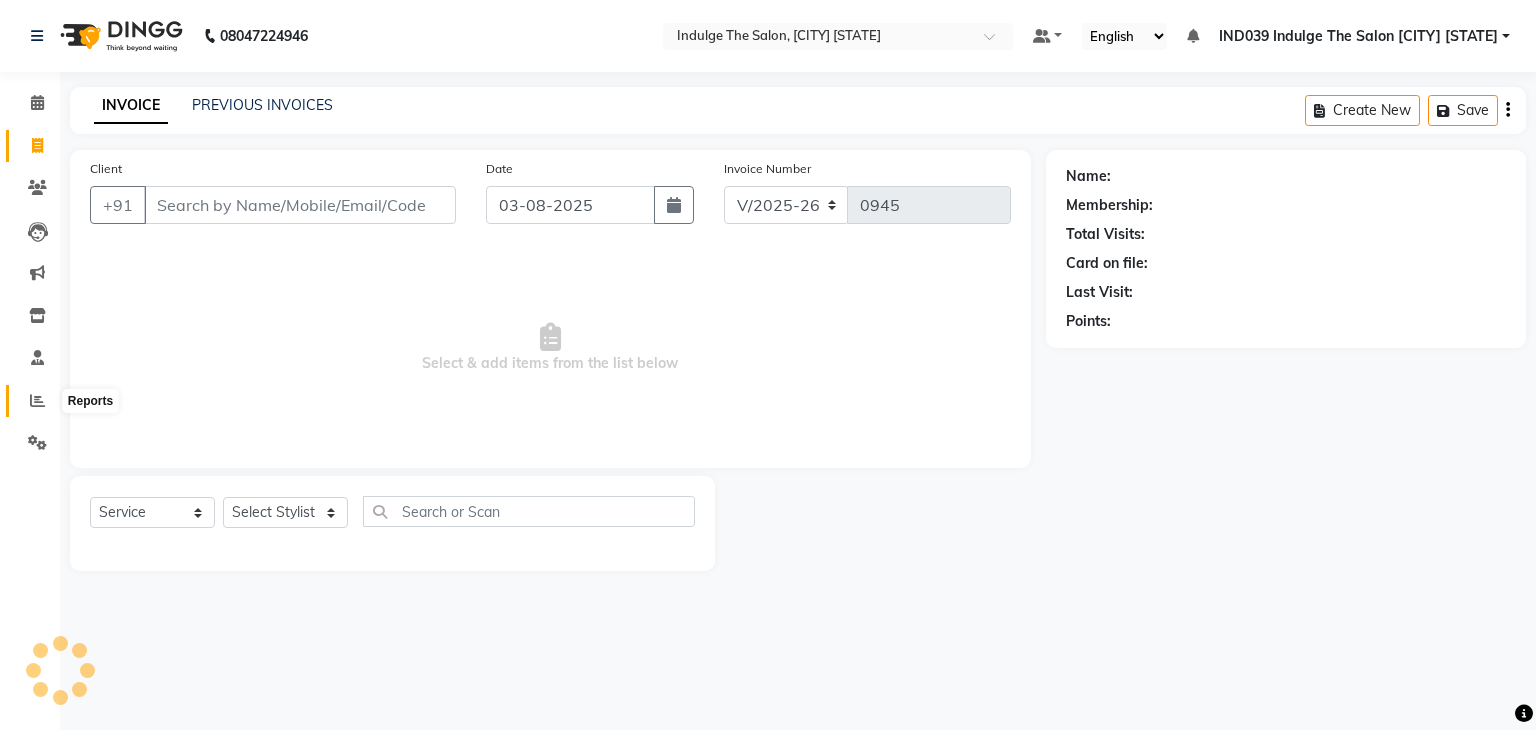 click 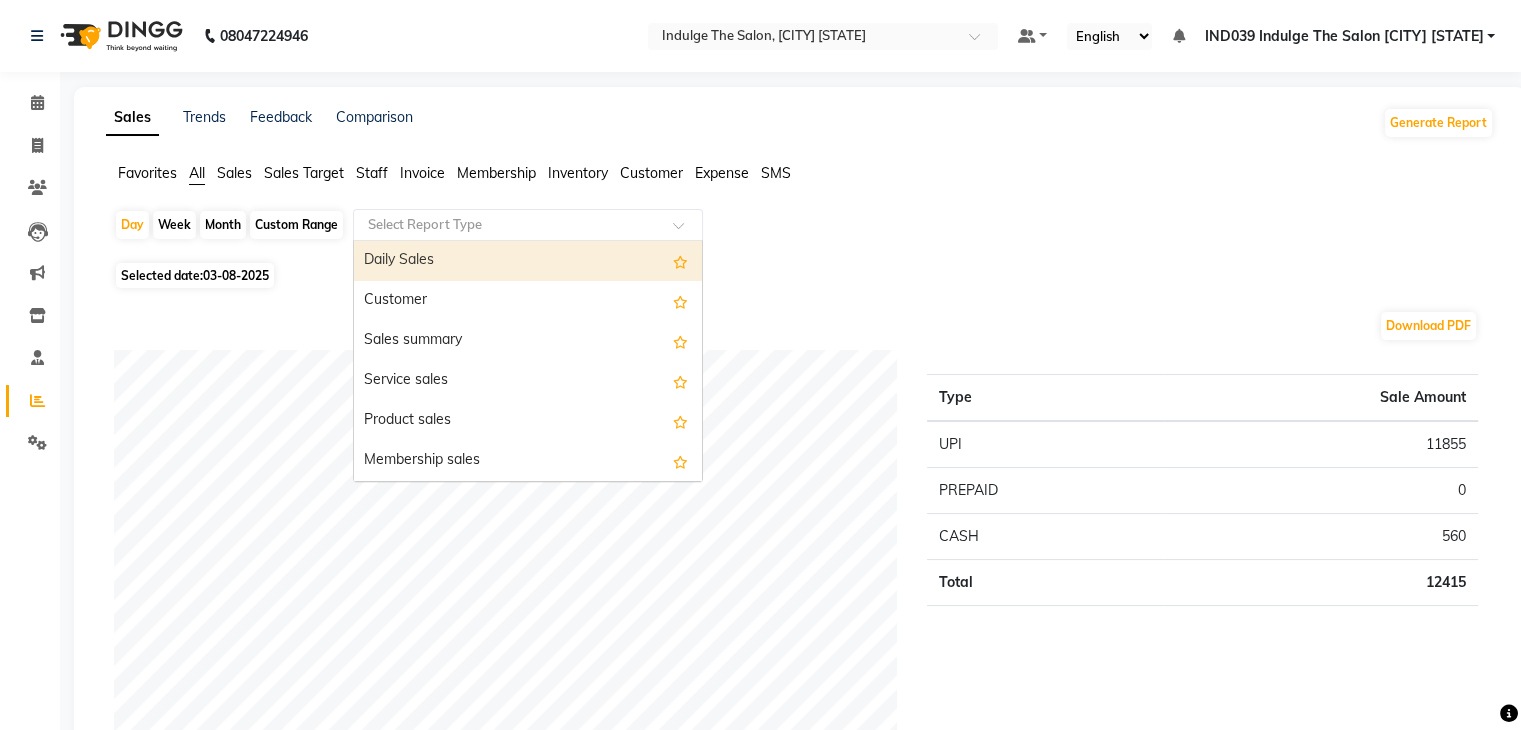 click 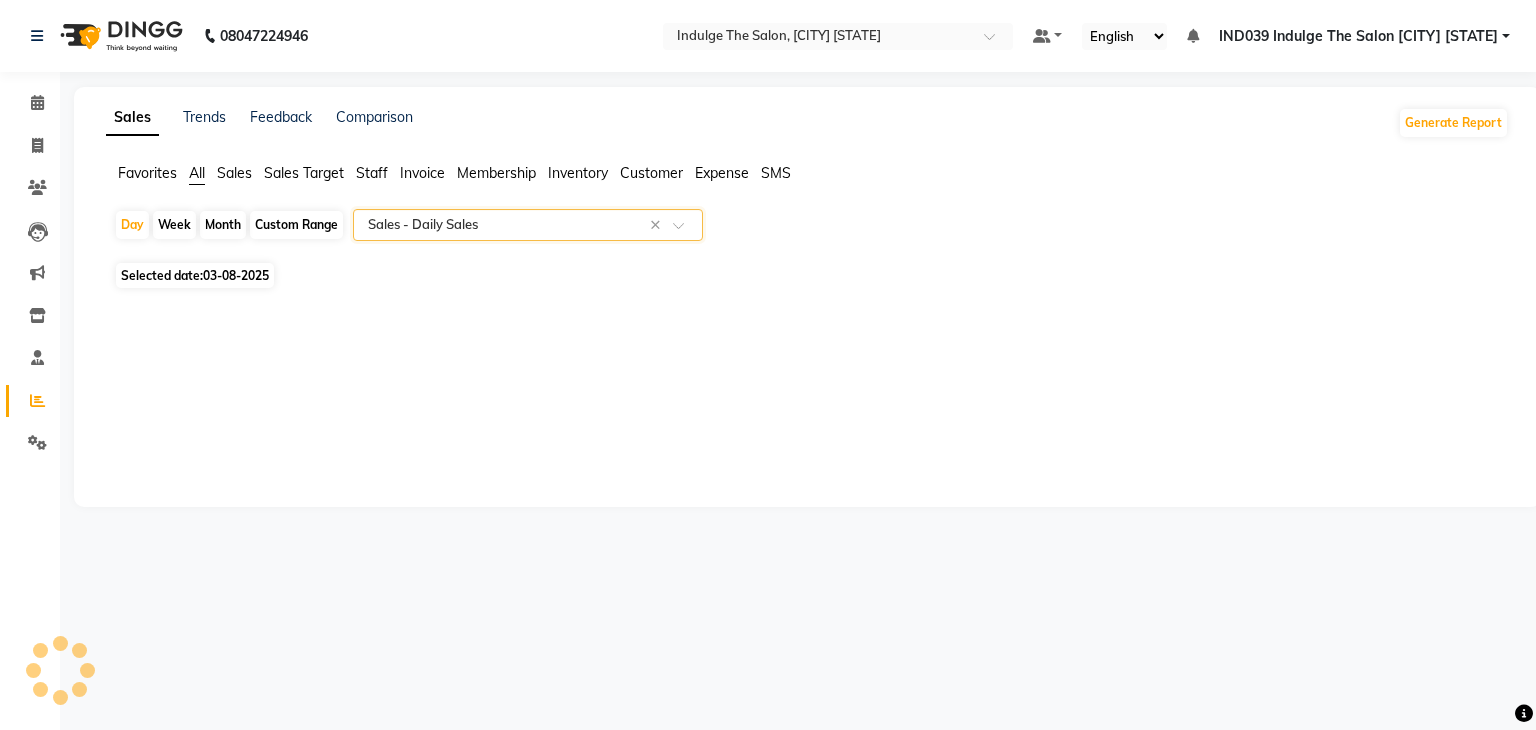 select on "full_report" 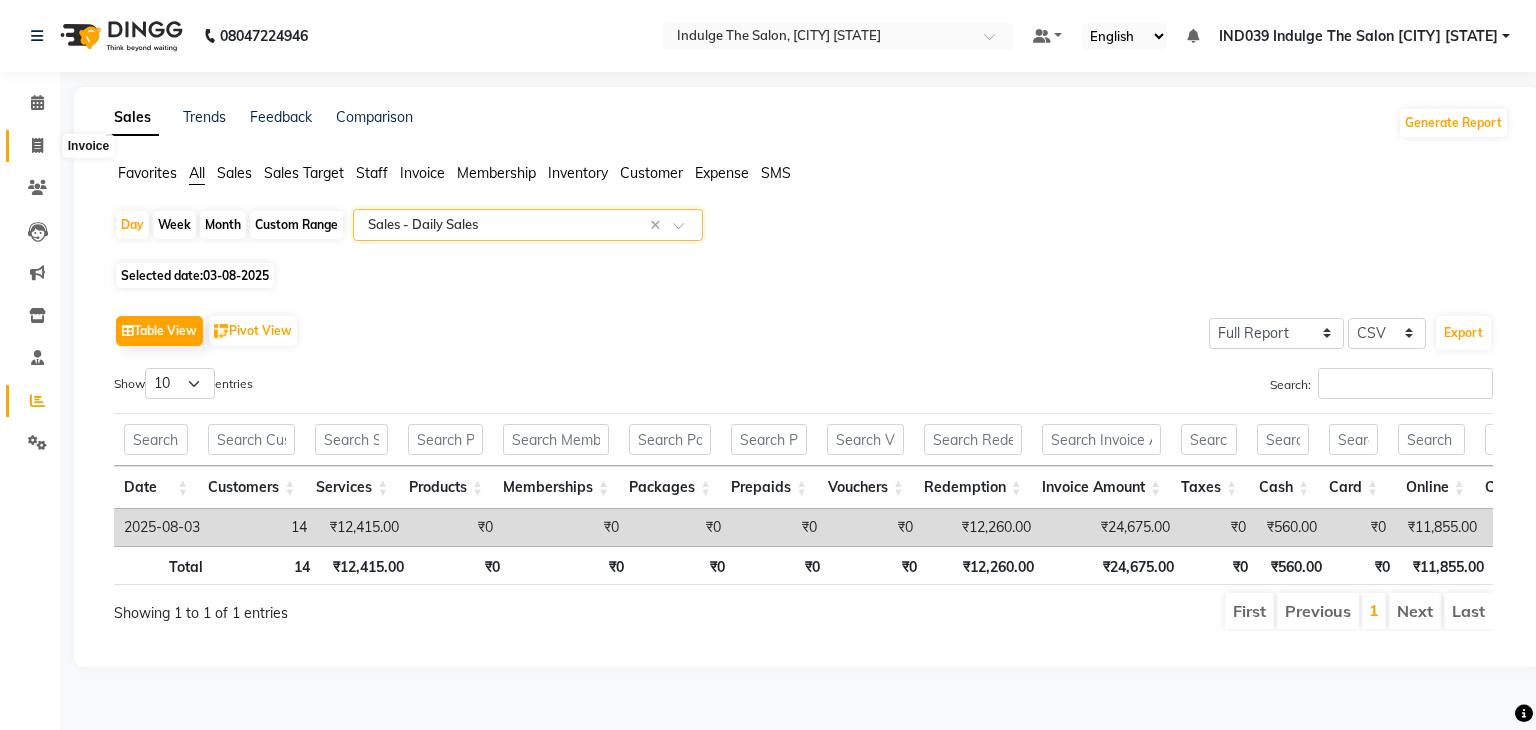 click 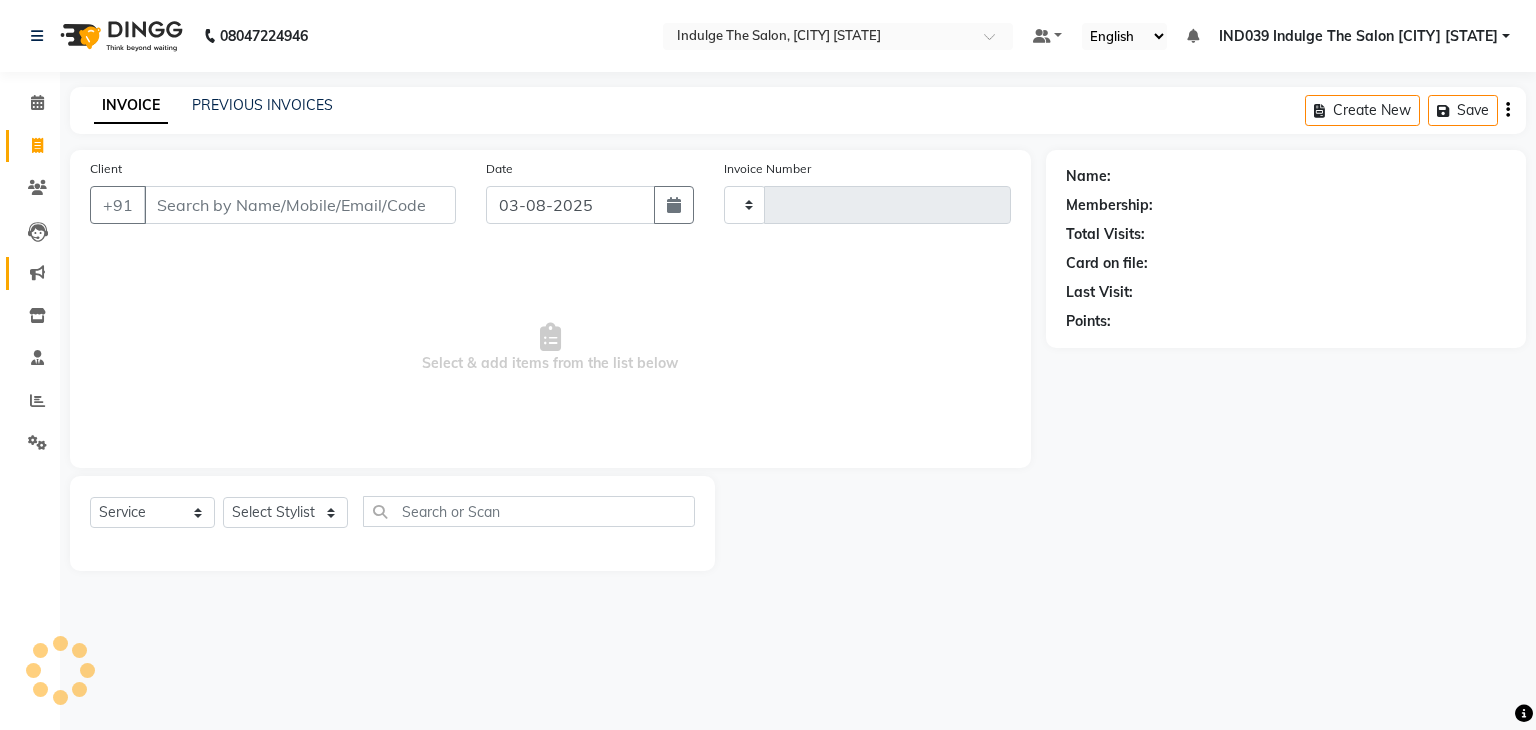 type on "0946" 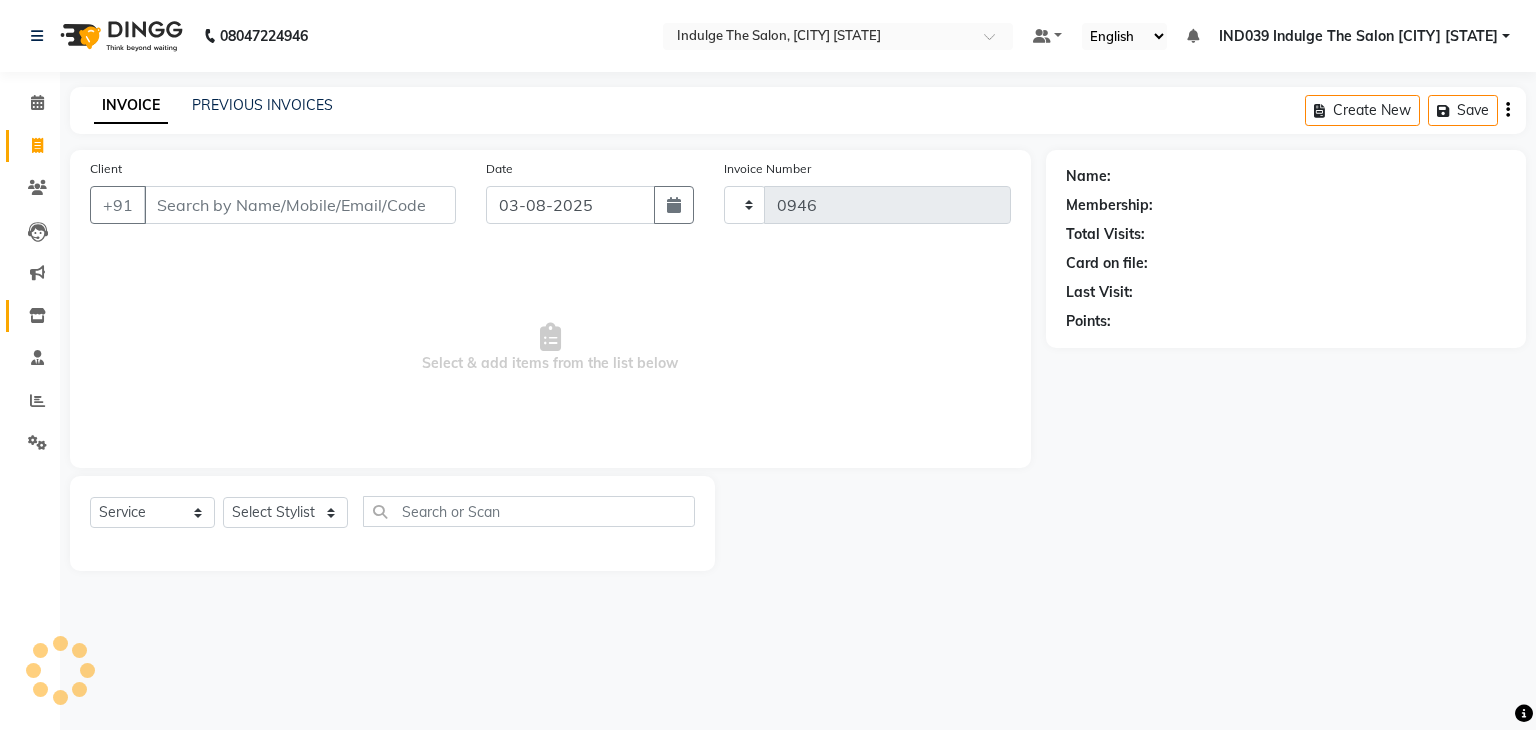 select on "7297" 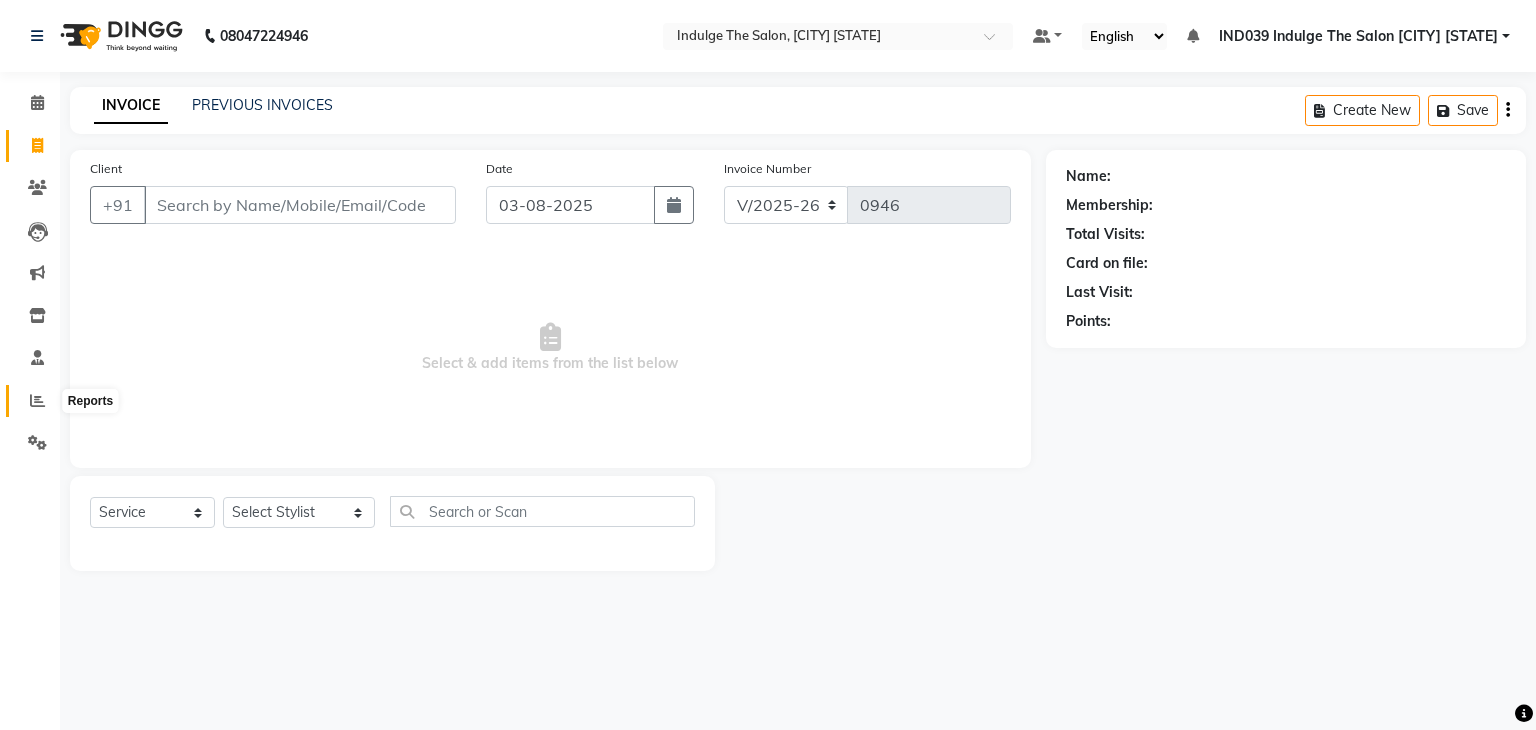 click 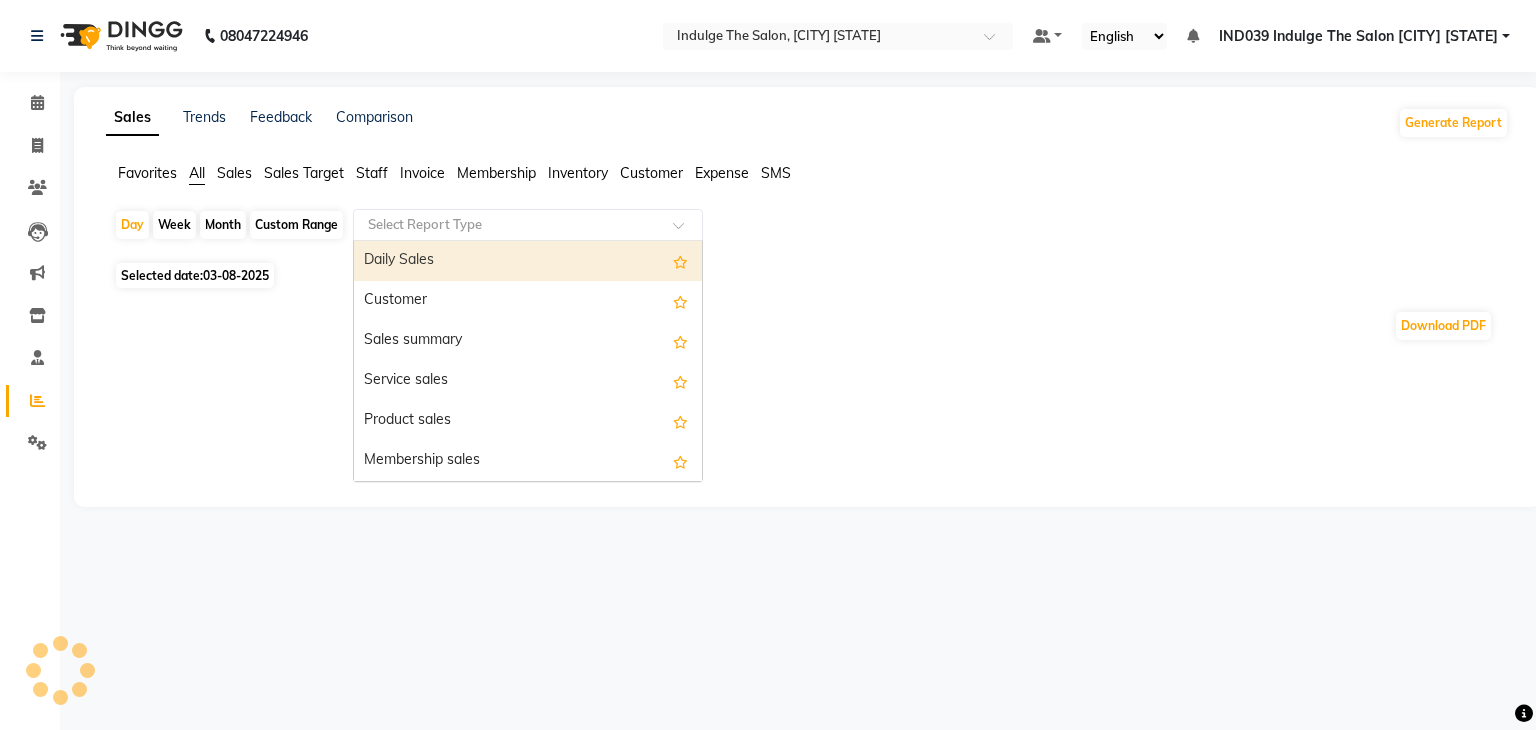 click 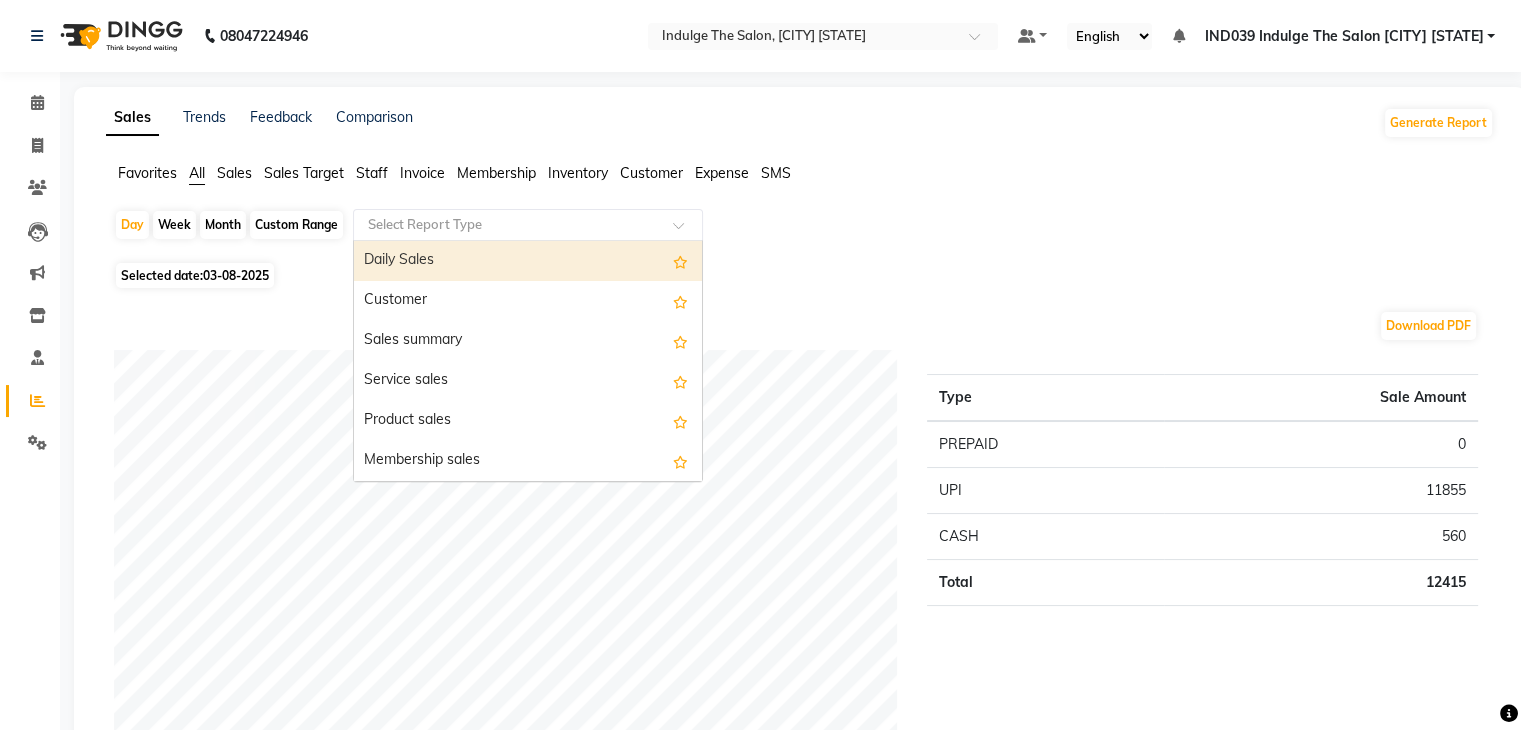 click on "Daily Sales" at bounding box center (528, 261) 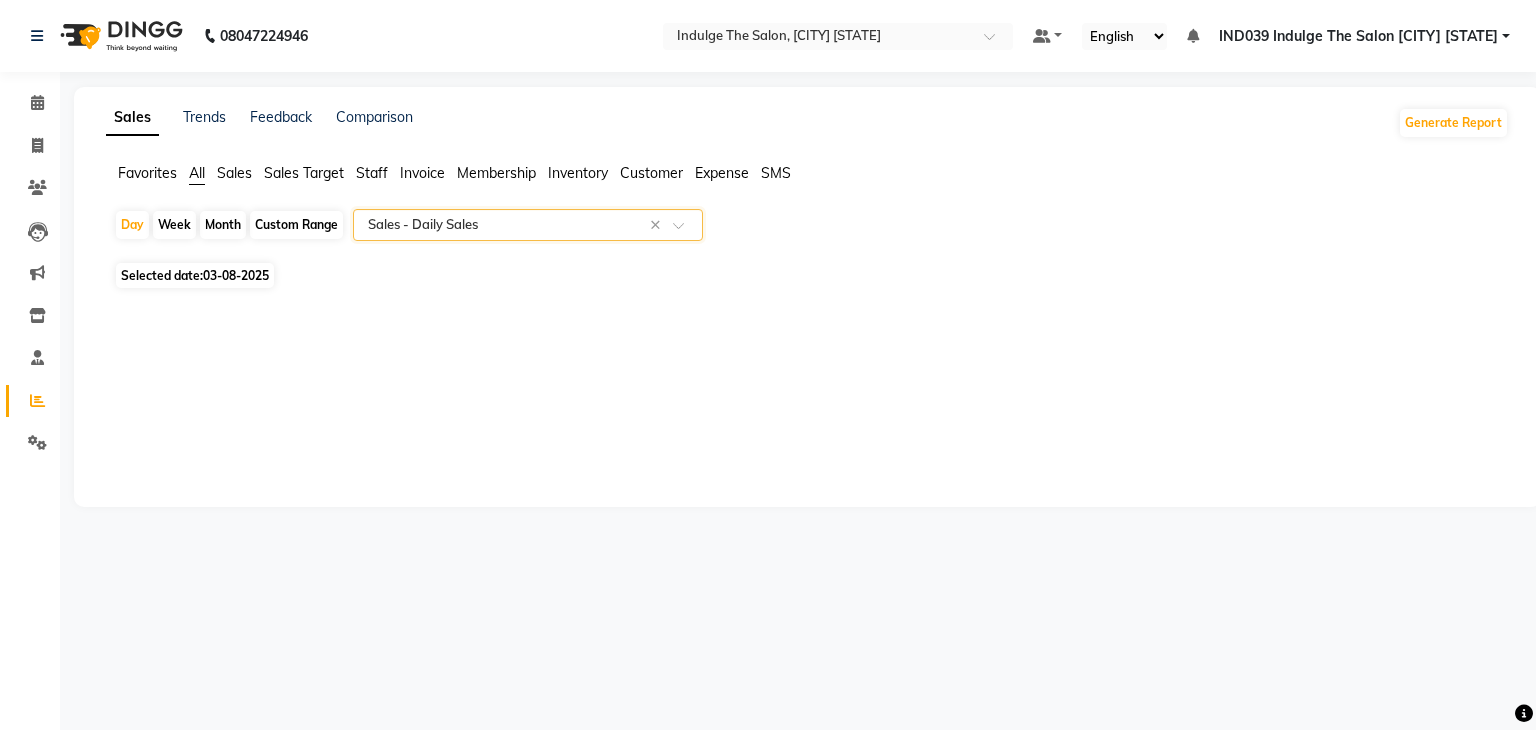 select on "full_report" 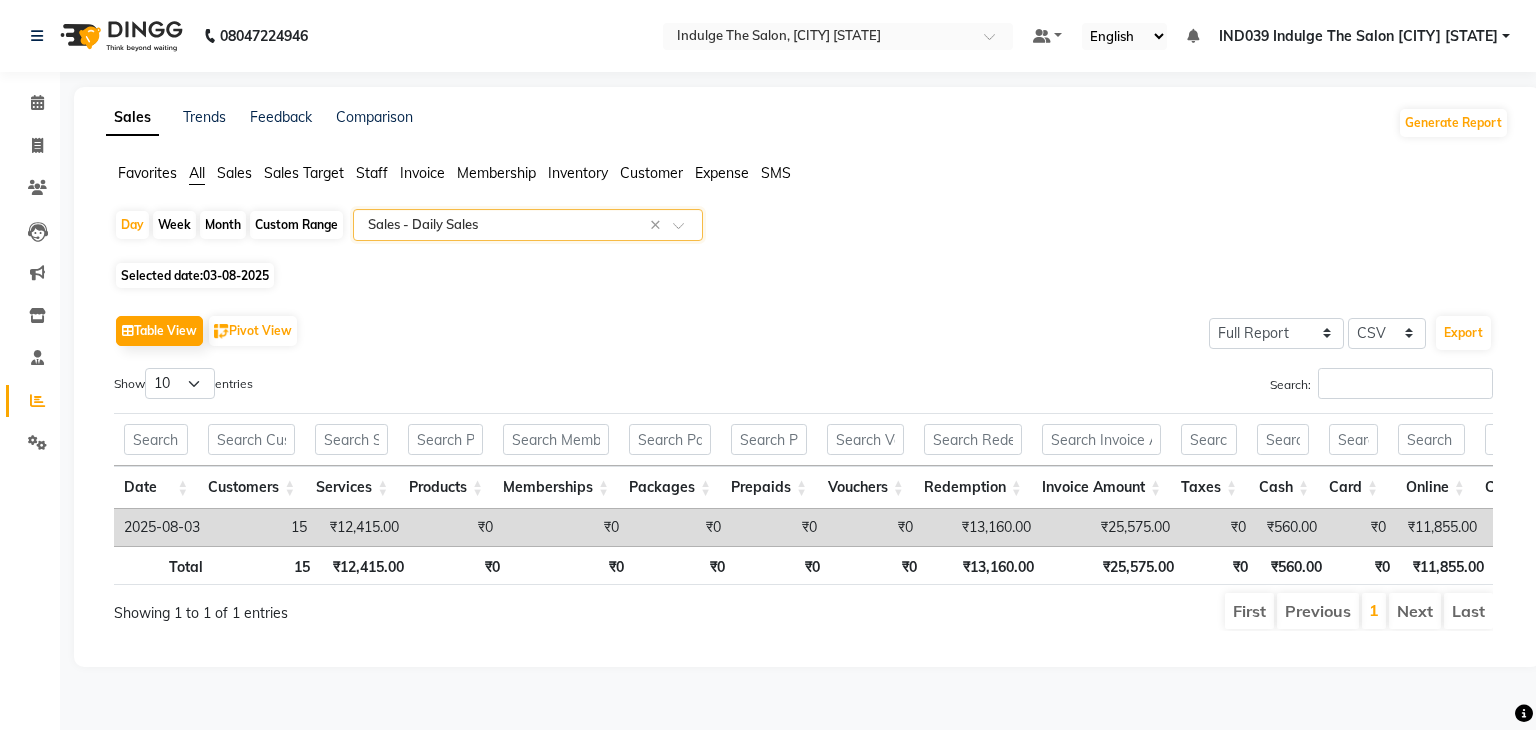 scroll, scrollTop: 0, scrollLeft: 2, axis: horizontal 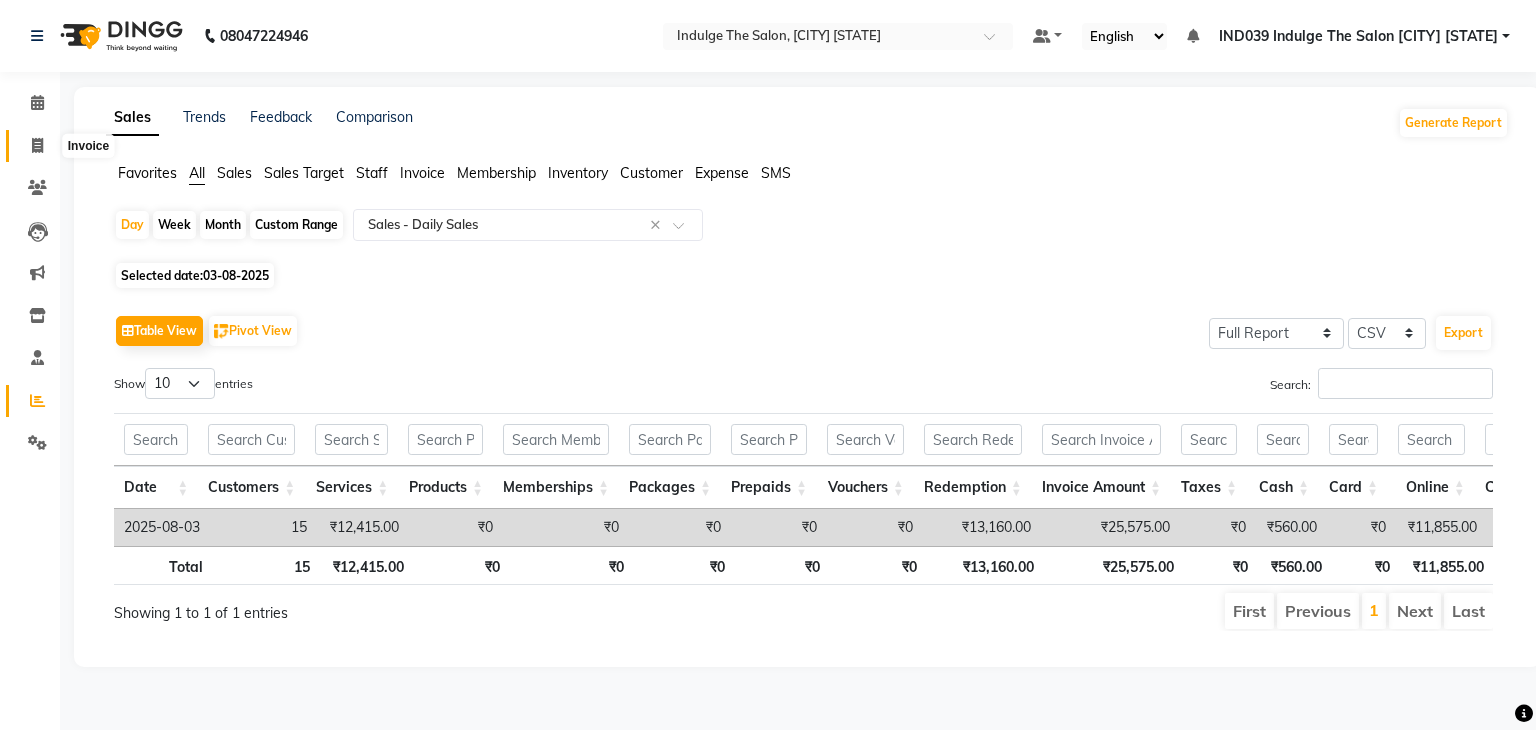 click 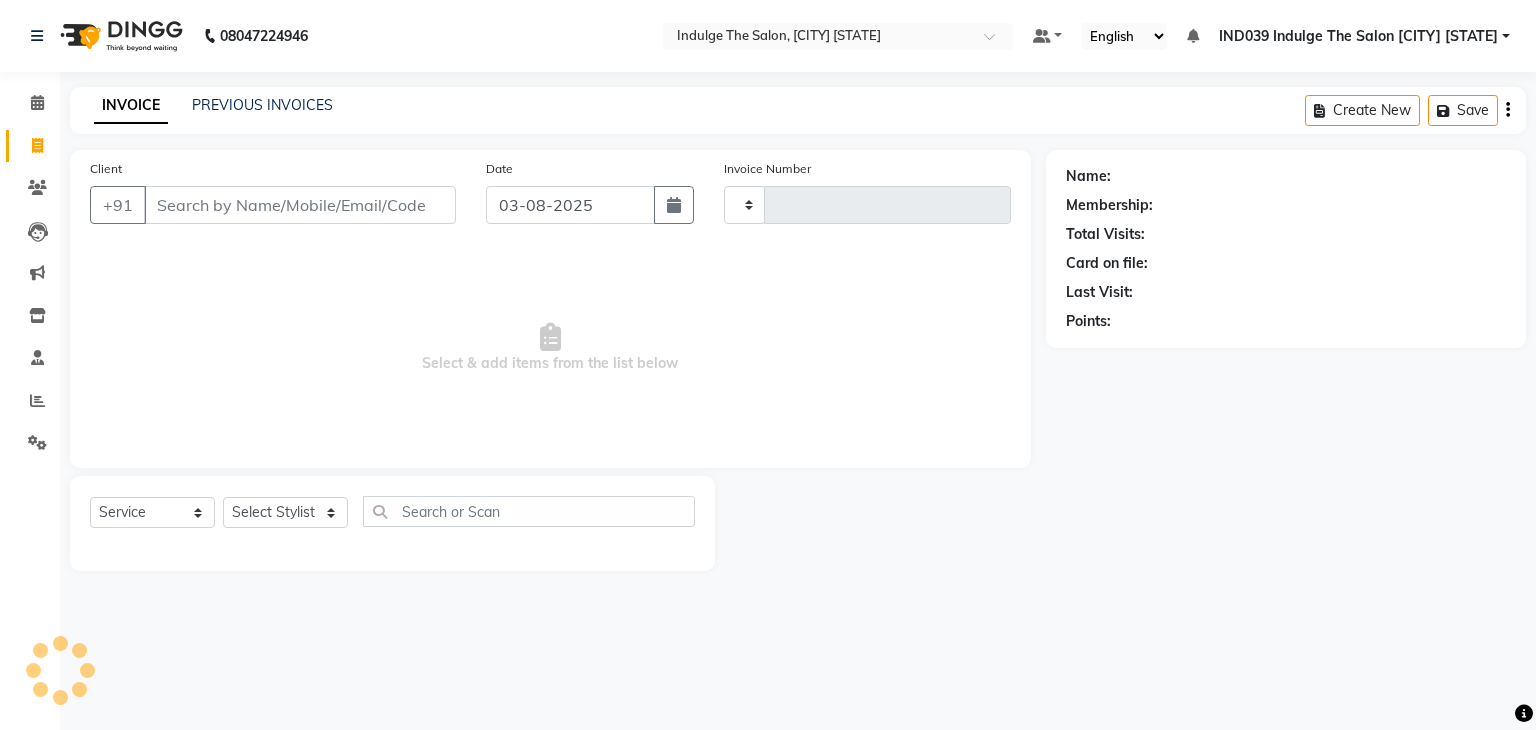 type on "0946" 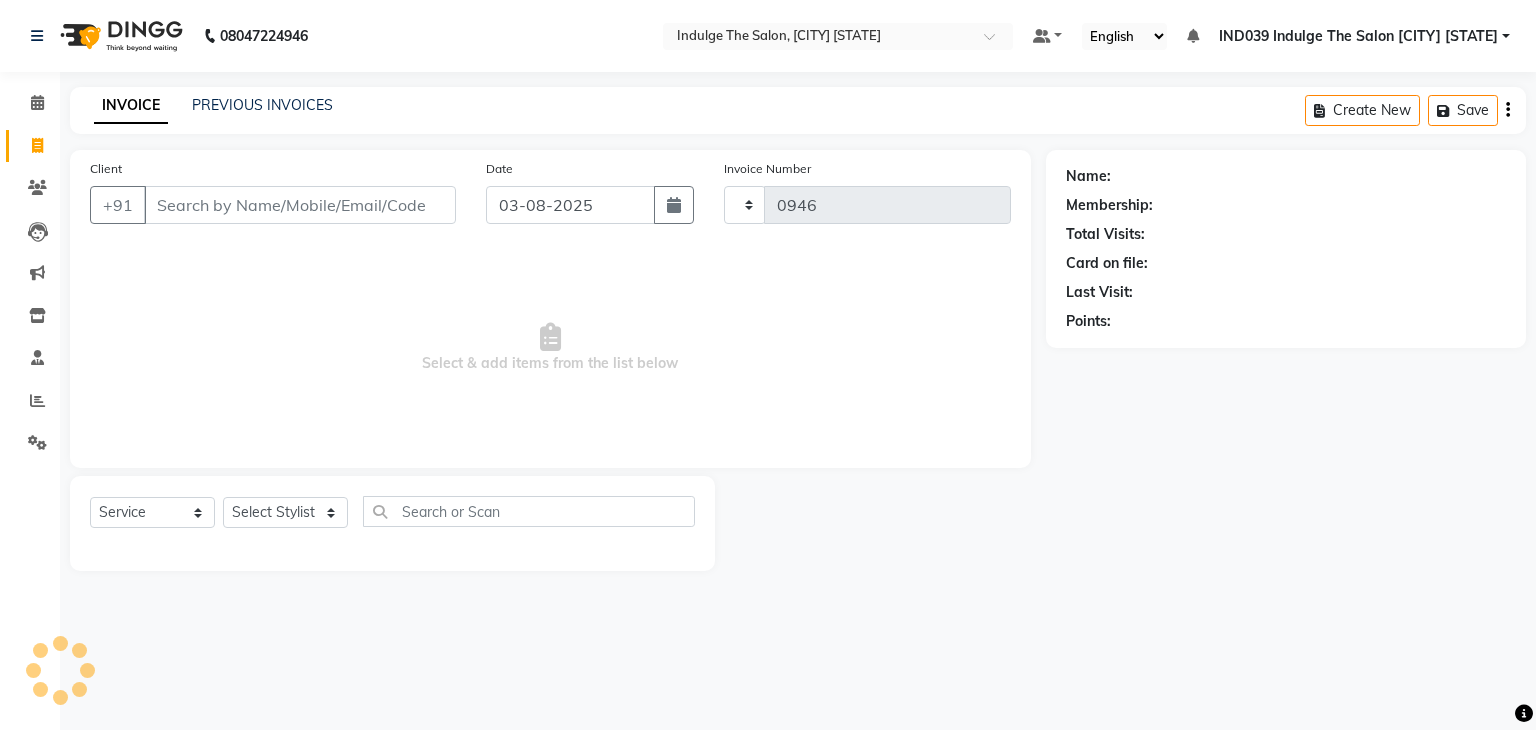 select on "7297" 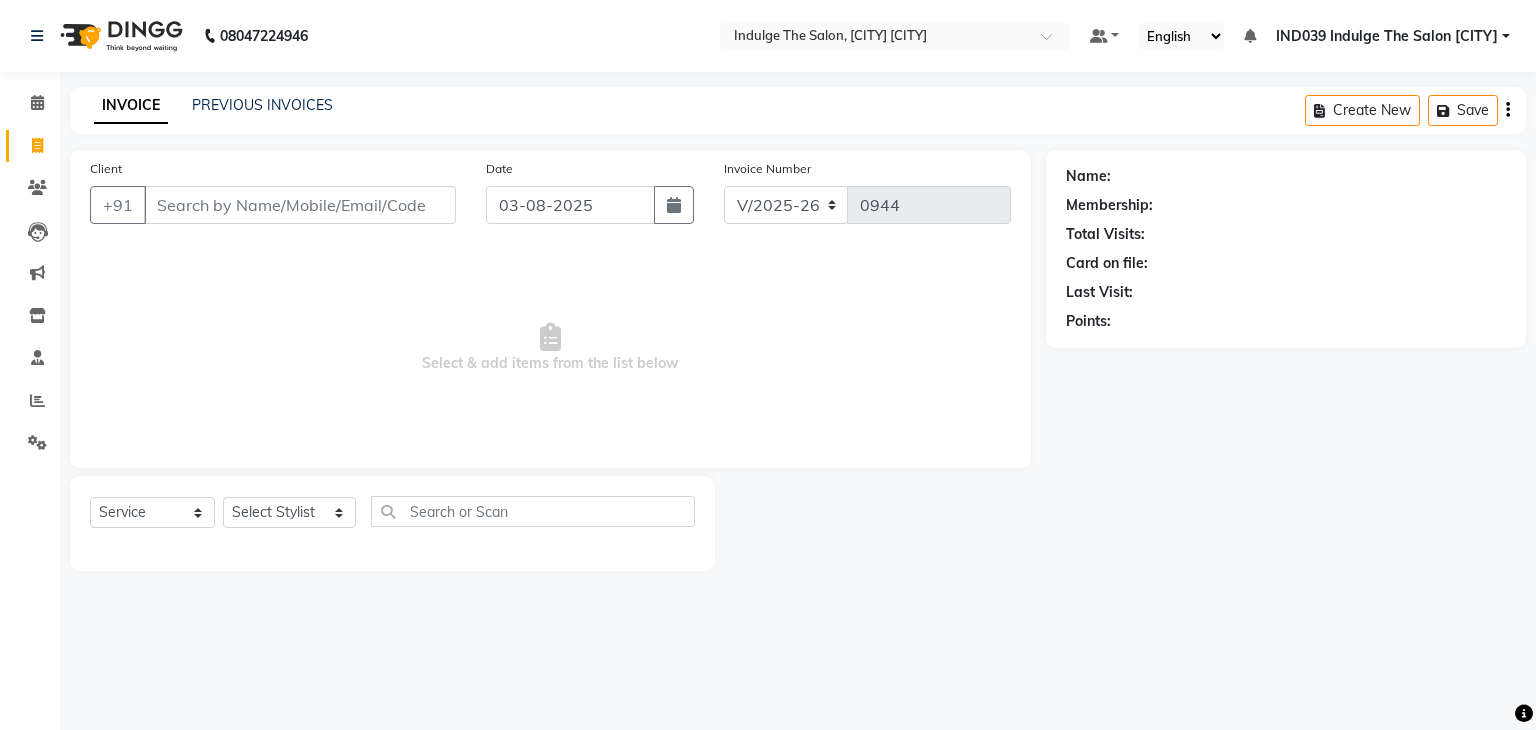 select on "7297" 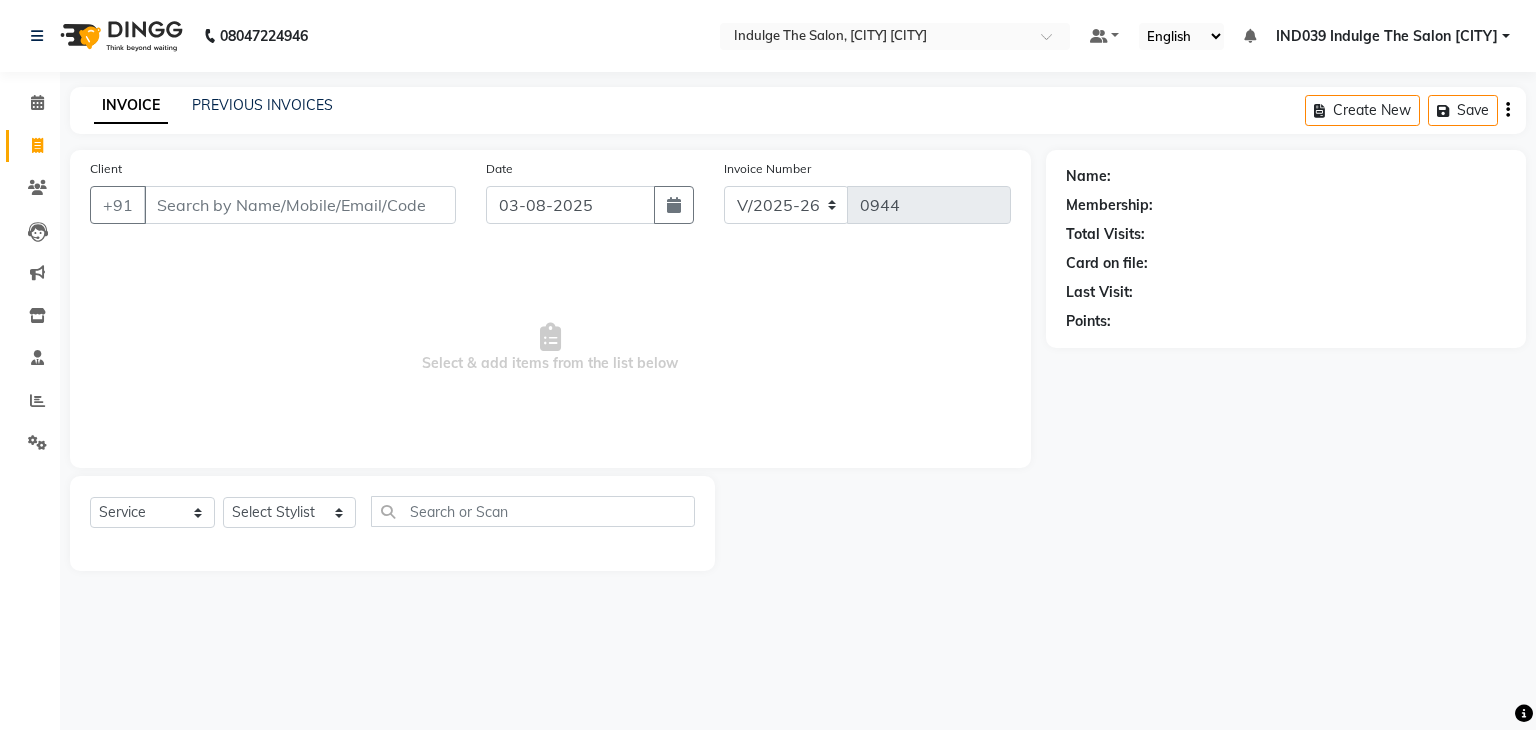 scroll, scrollTop: 0, scrollLeft: 0, axis: both 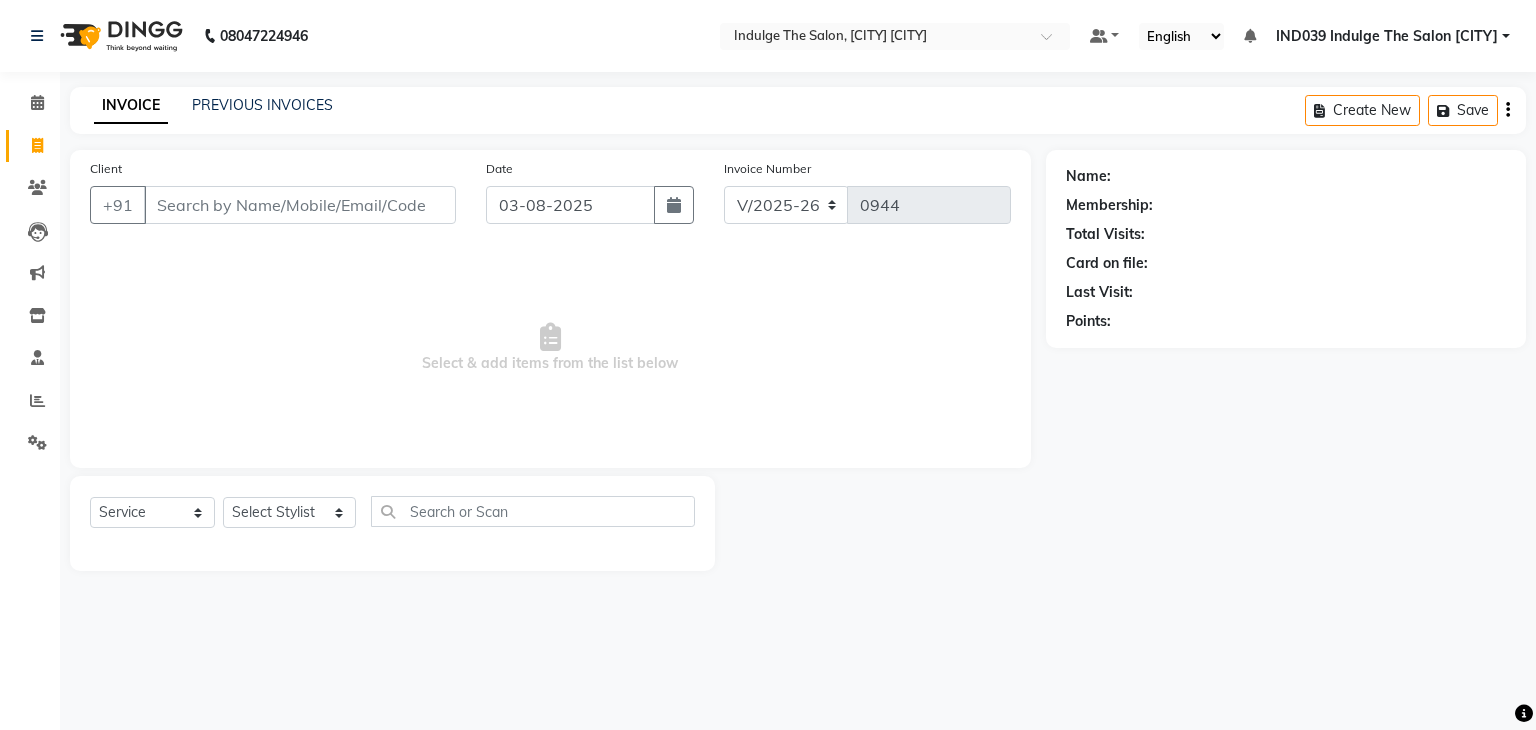 click on "Client" at bounding box center (300, 205) 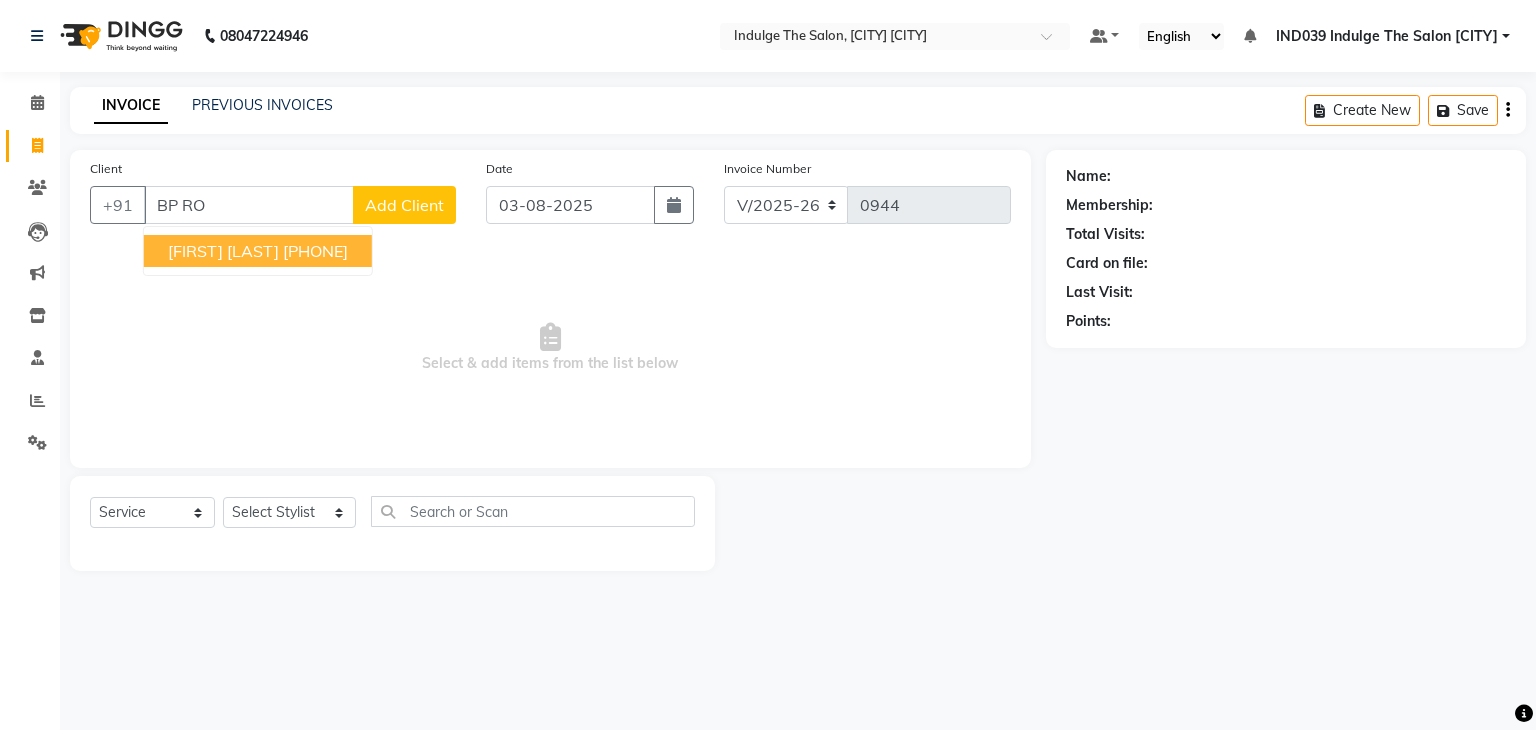 click on "9861046988" at bounding box center (315, 251) 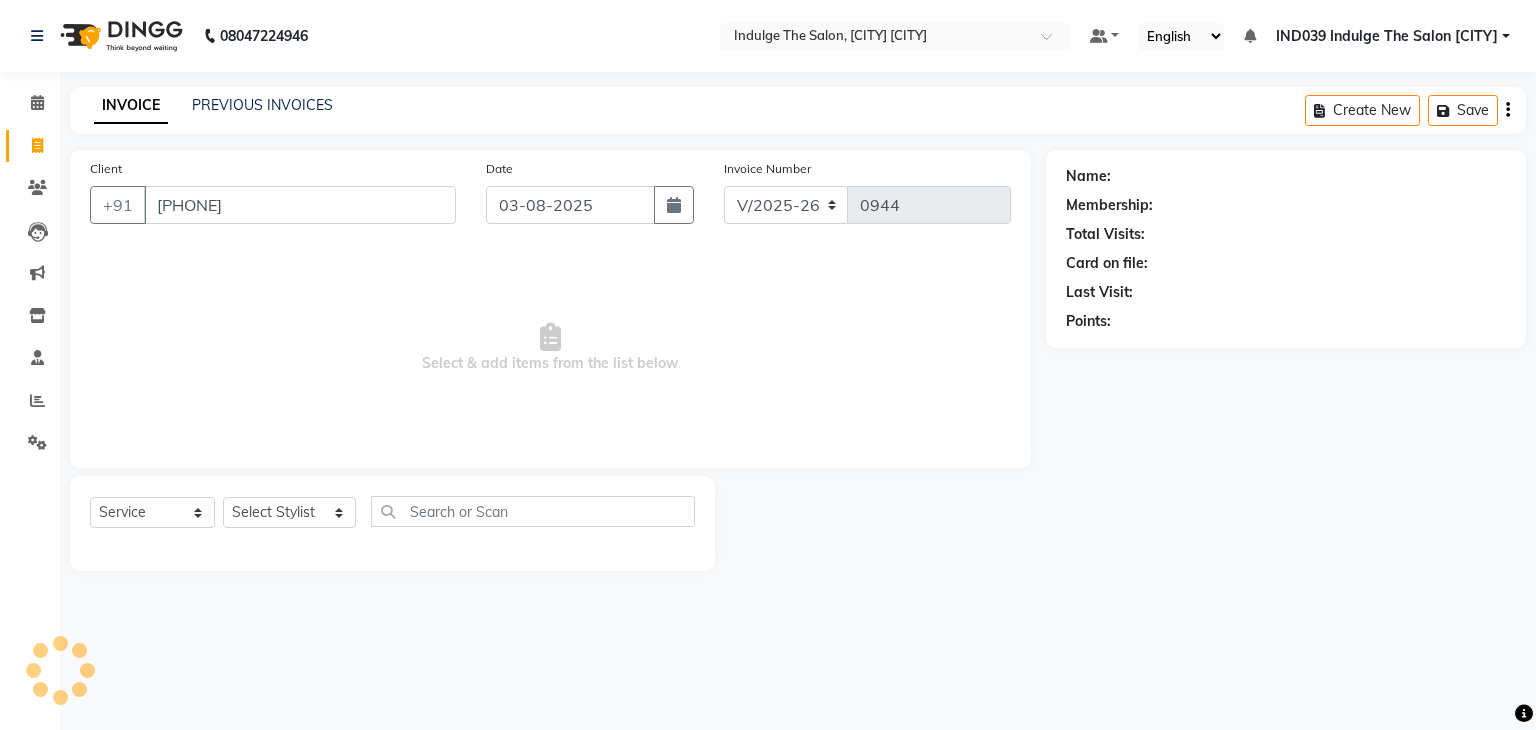 type on "9861046988" 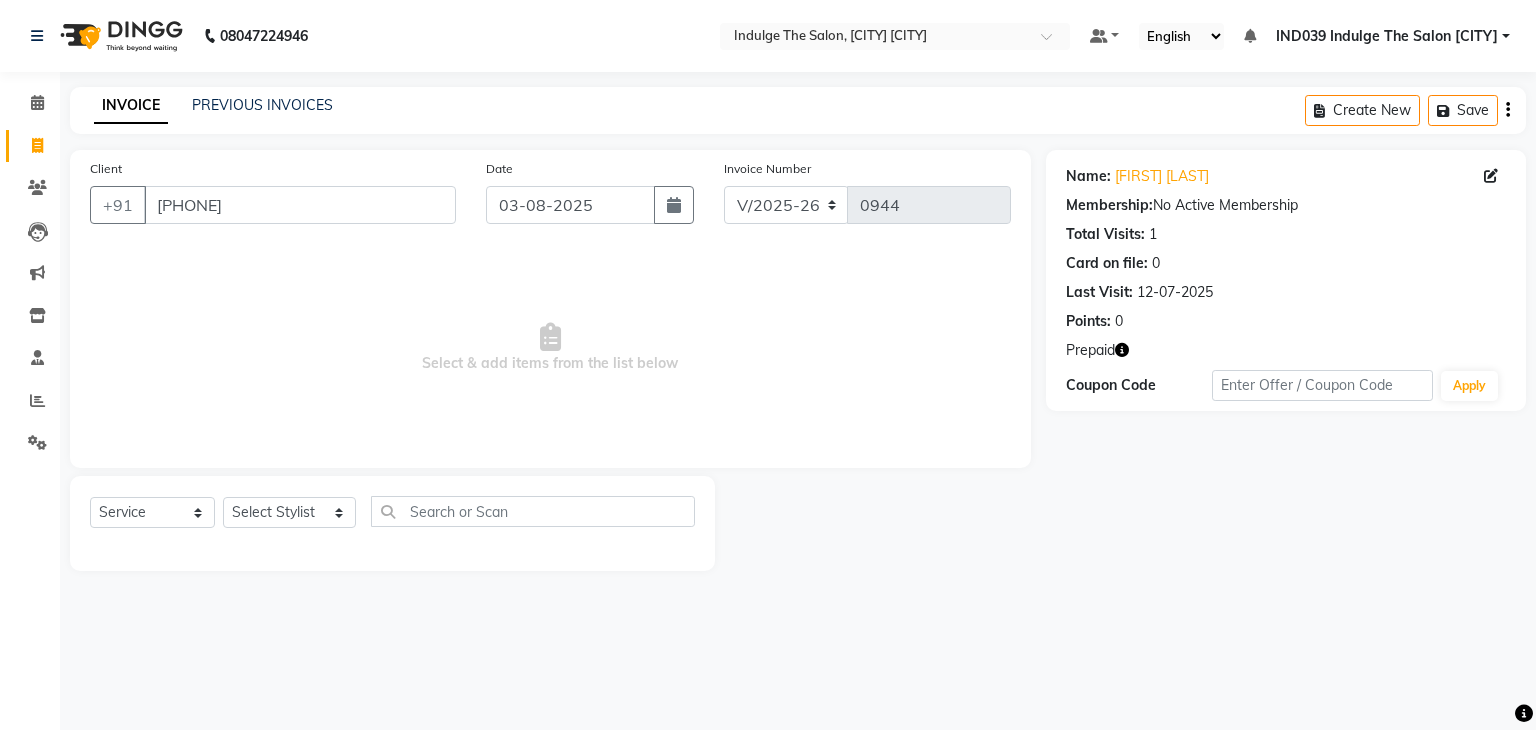 click 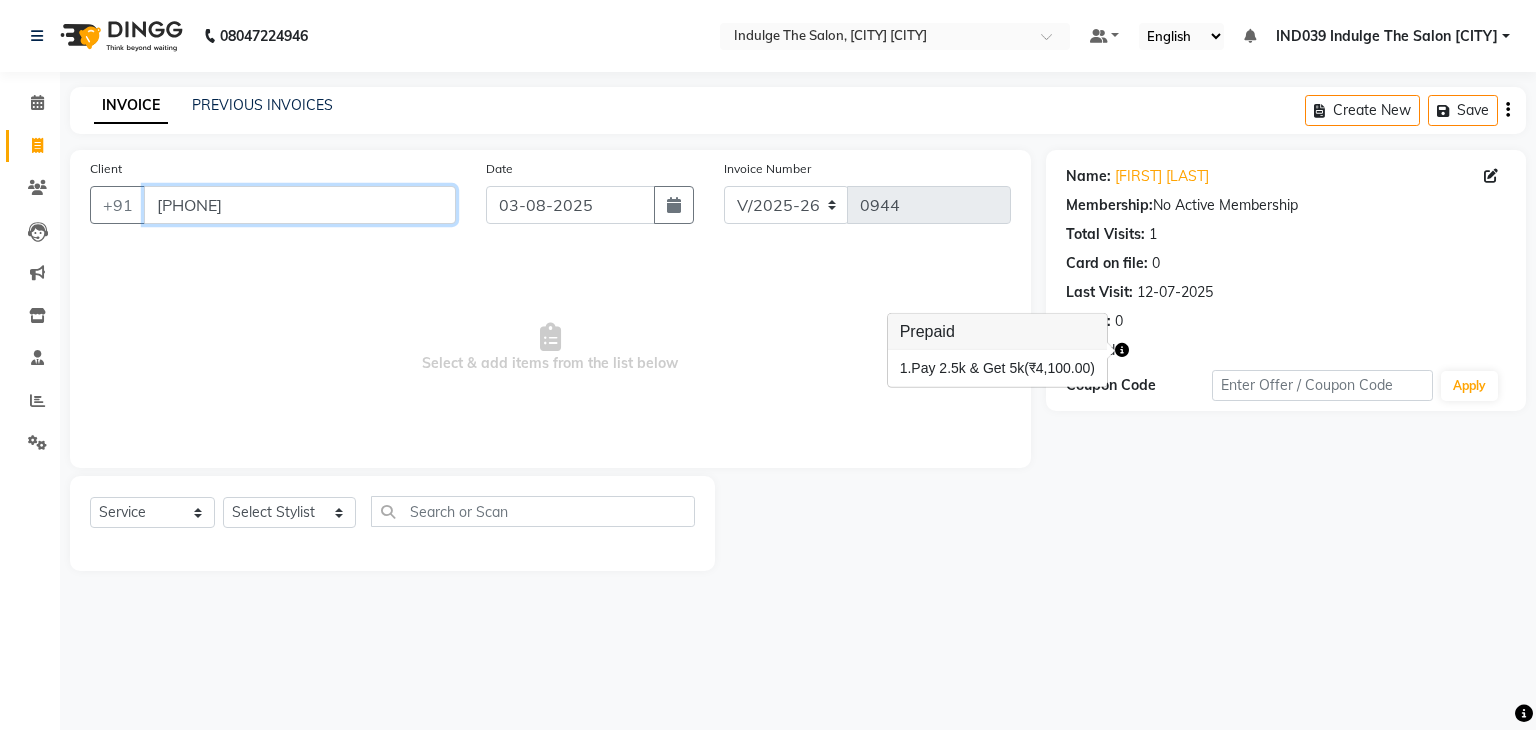 click on "9861046988" at bounding box center [300, 205] 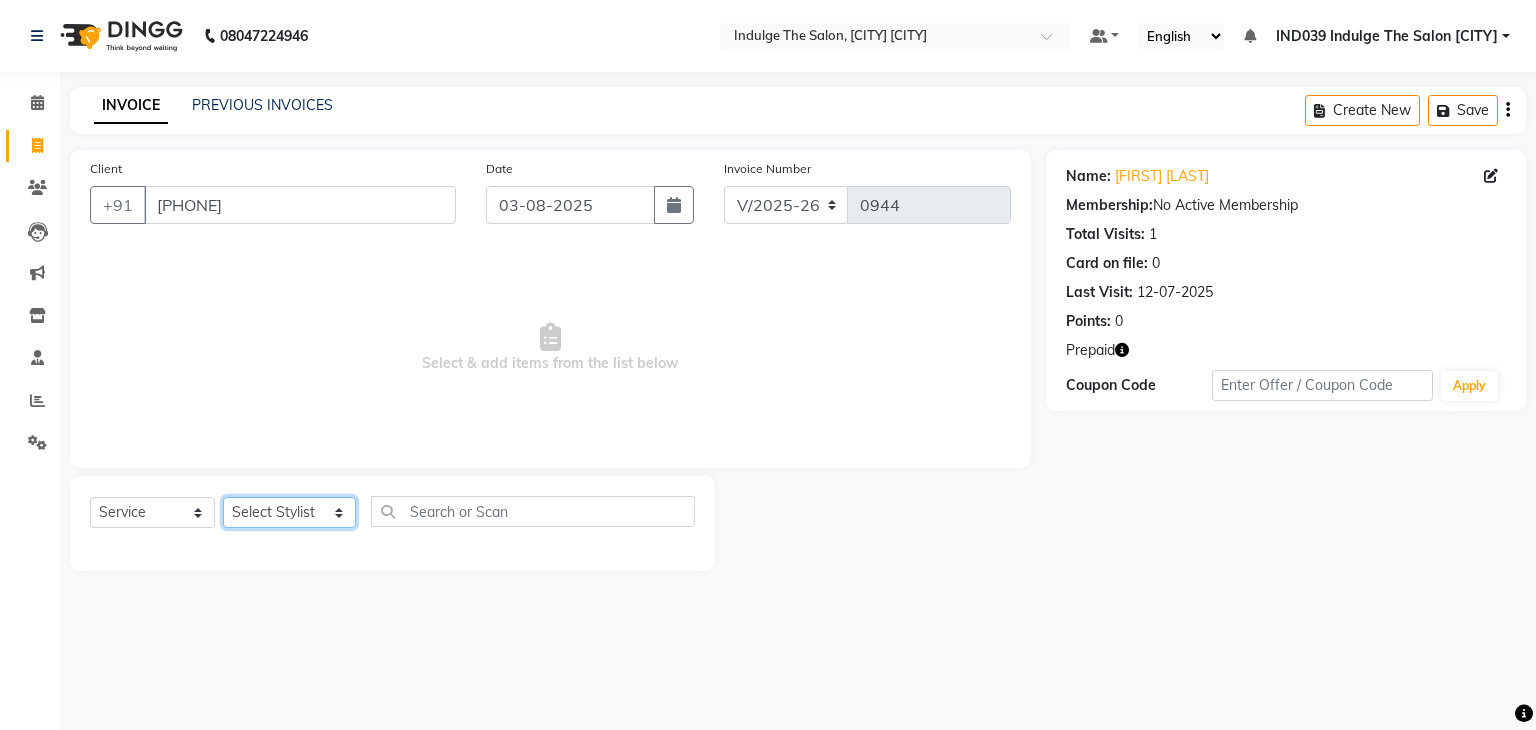 click on "Select Stylist Ajay Sethy( Therapist ) GOURAHARI BARIK IND039 Indulge The Salon CDA Mohd Shahrukh Mohit Patial Pravat Kumar Das Sudipa Daptari SUMAN DAS  SUNNY ASHVANI" 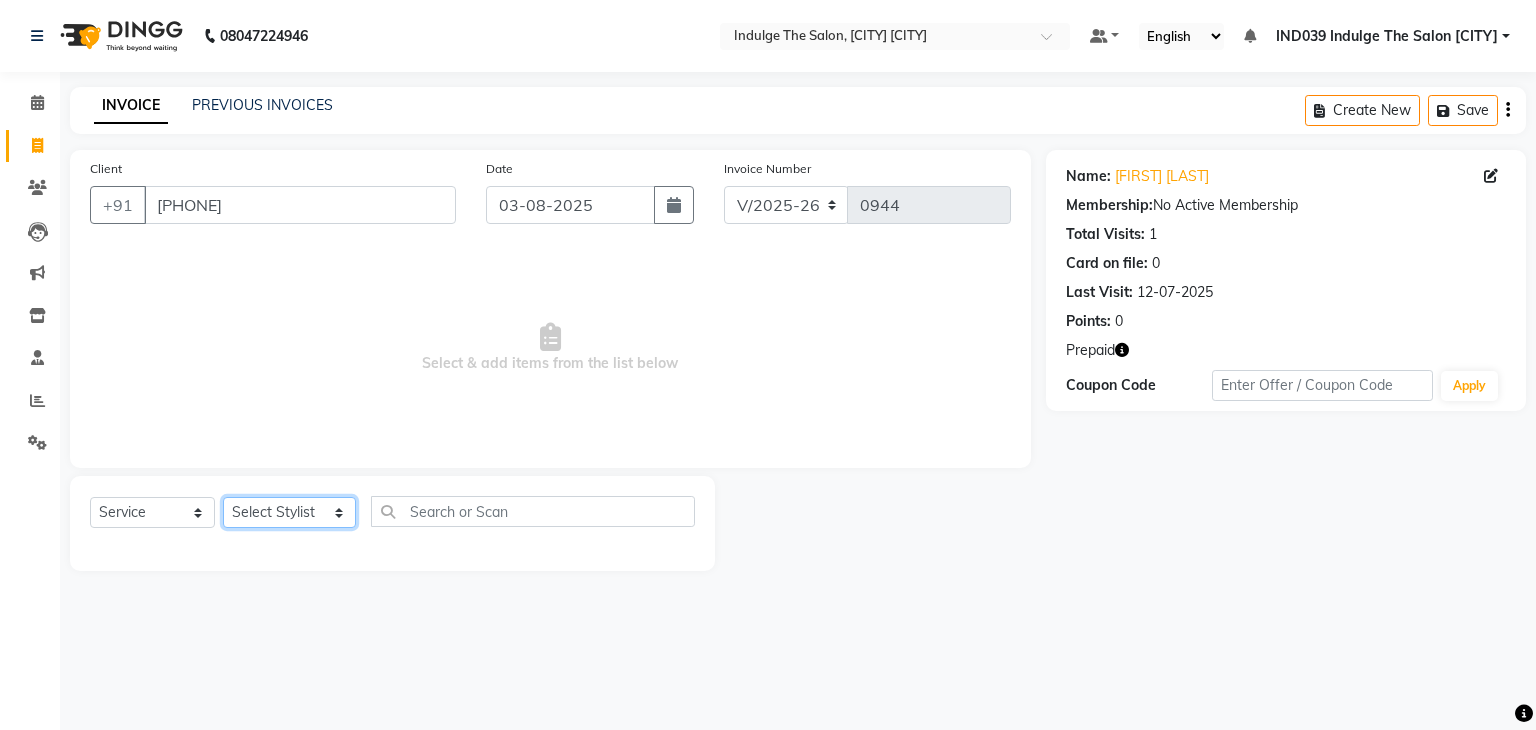 select on "67880" 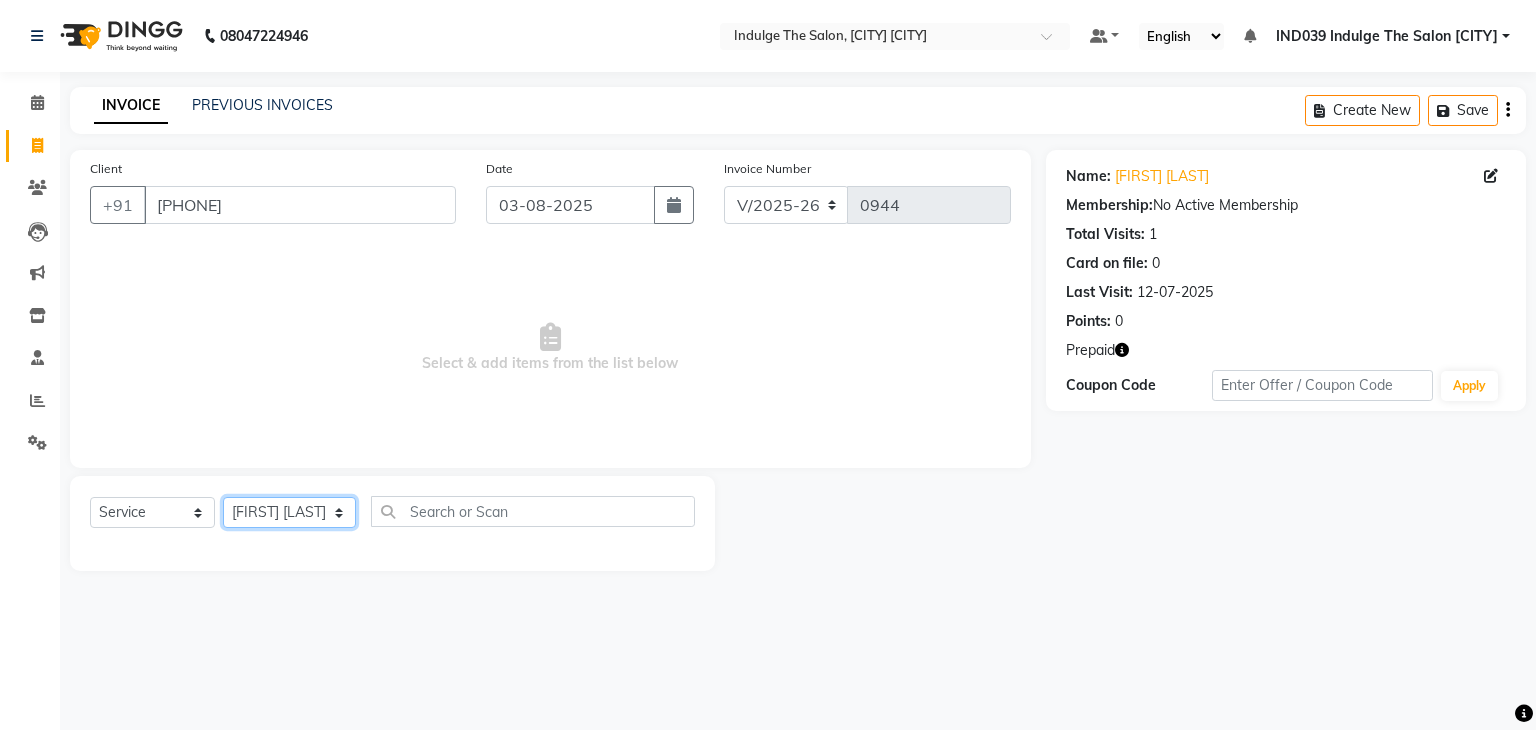 click on "Select Stylist Ajay Sethy( Therapist ) GOURAHARI BARIK IND039 Indulge The Salon CDA Mohd Shahrukh Mohit Patial Pravat Kumar Das Sudipa Daptari SUMAN DAS  SUNNY ASHVANI" 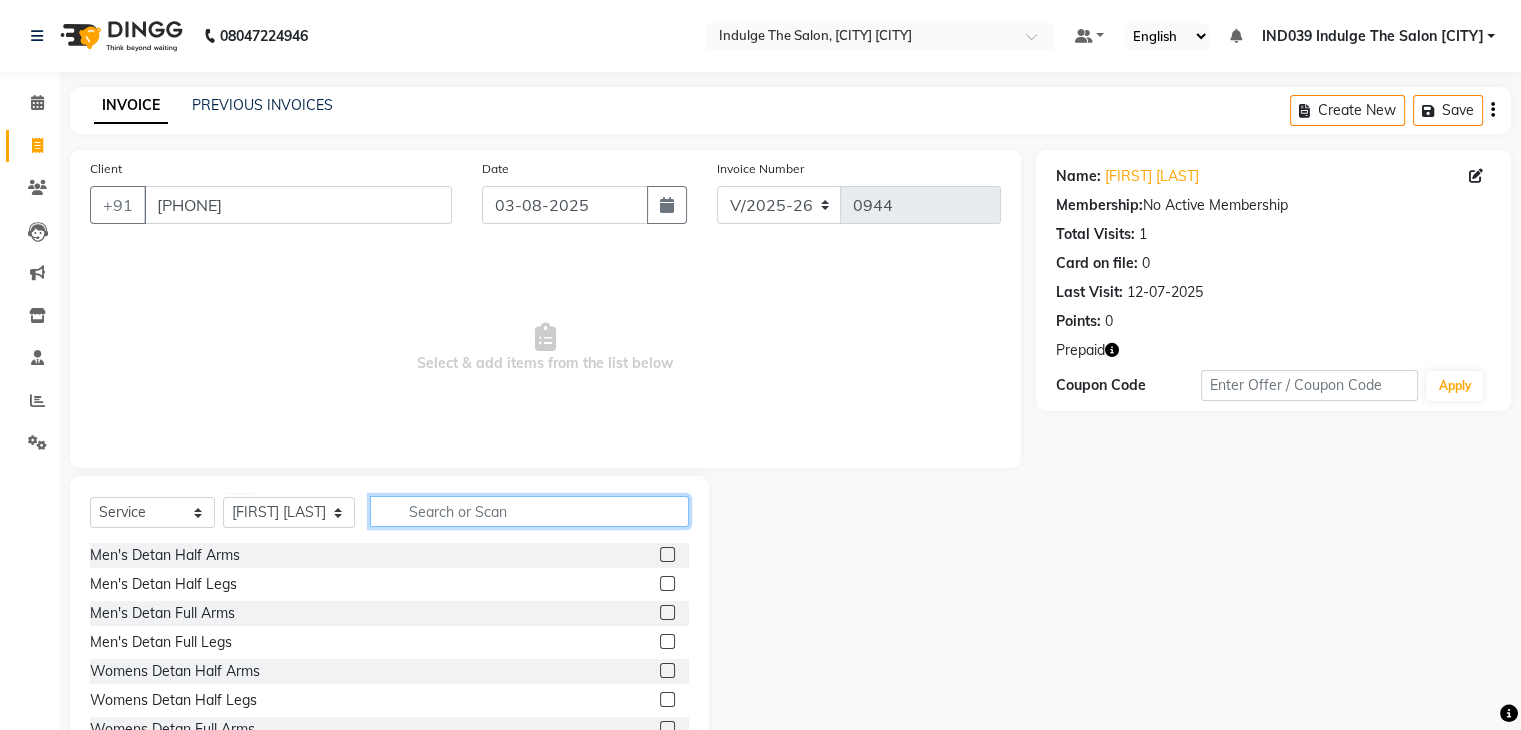 click 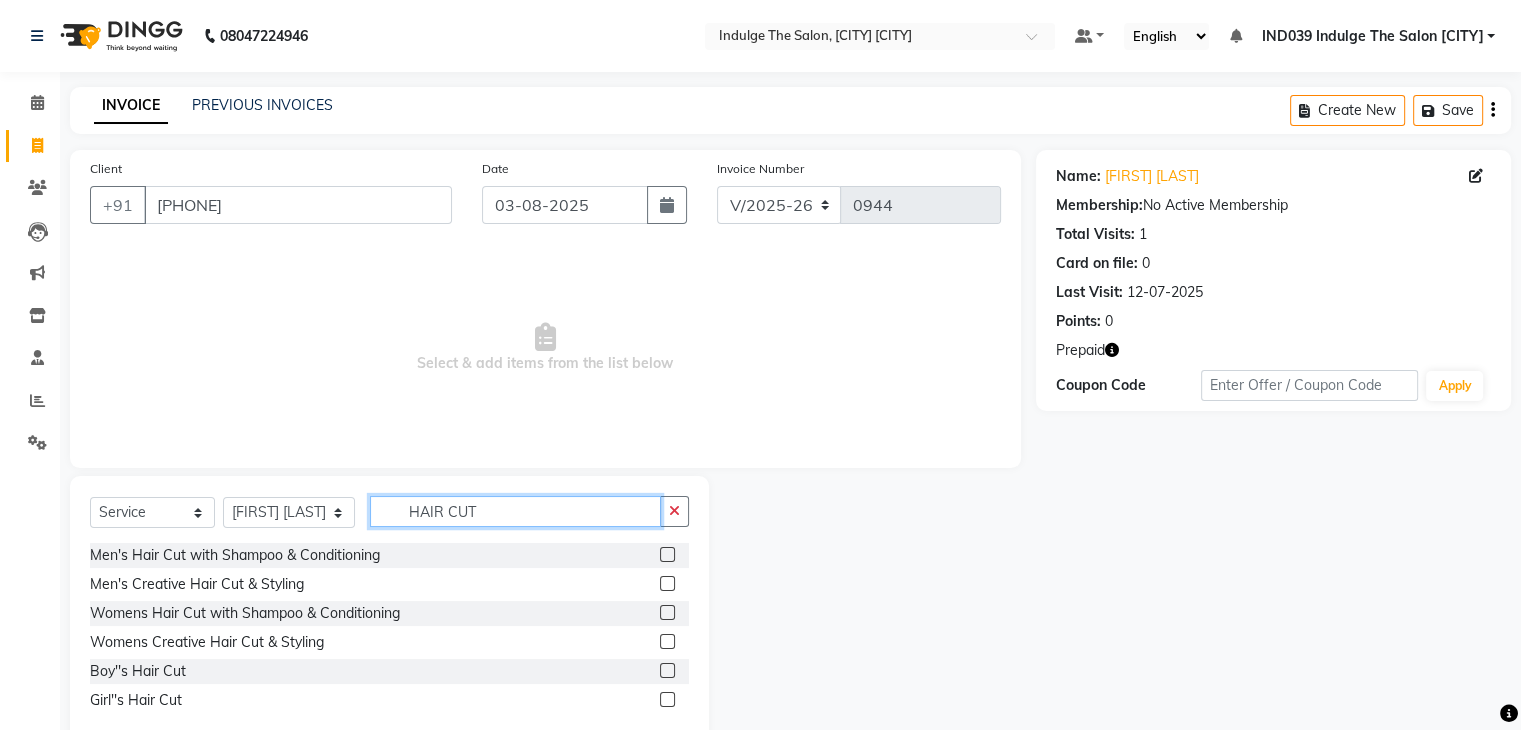type on "HAIR CUT" 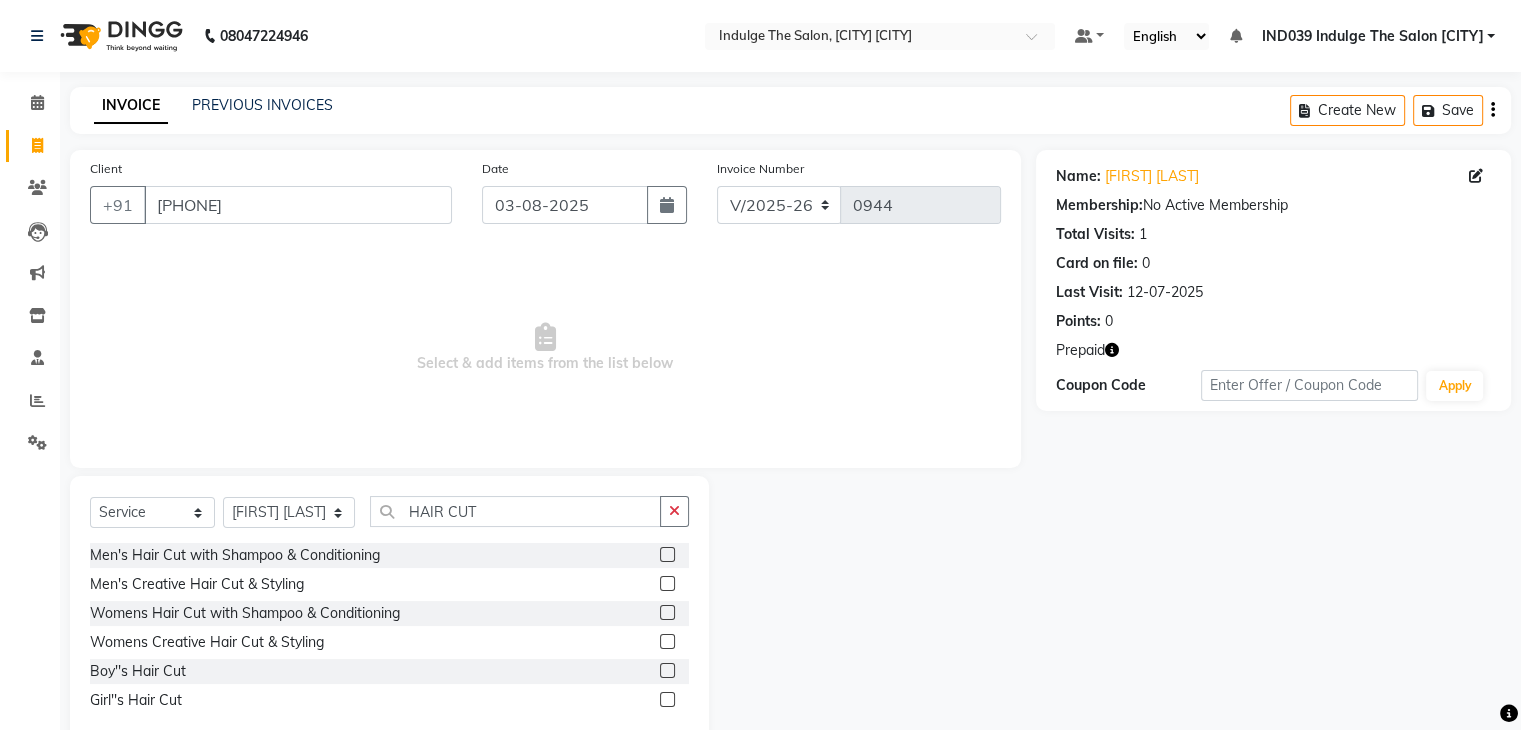 click 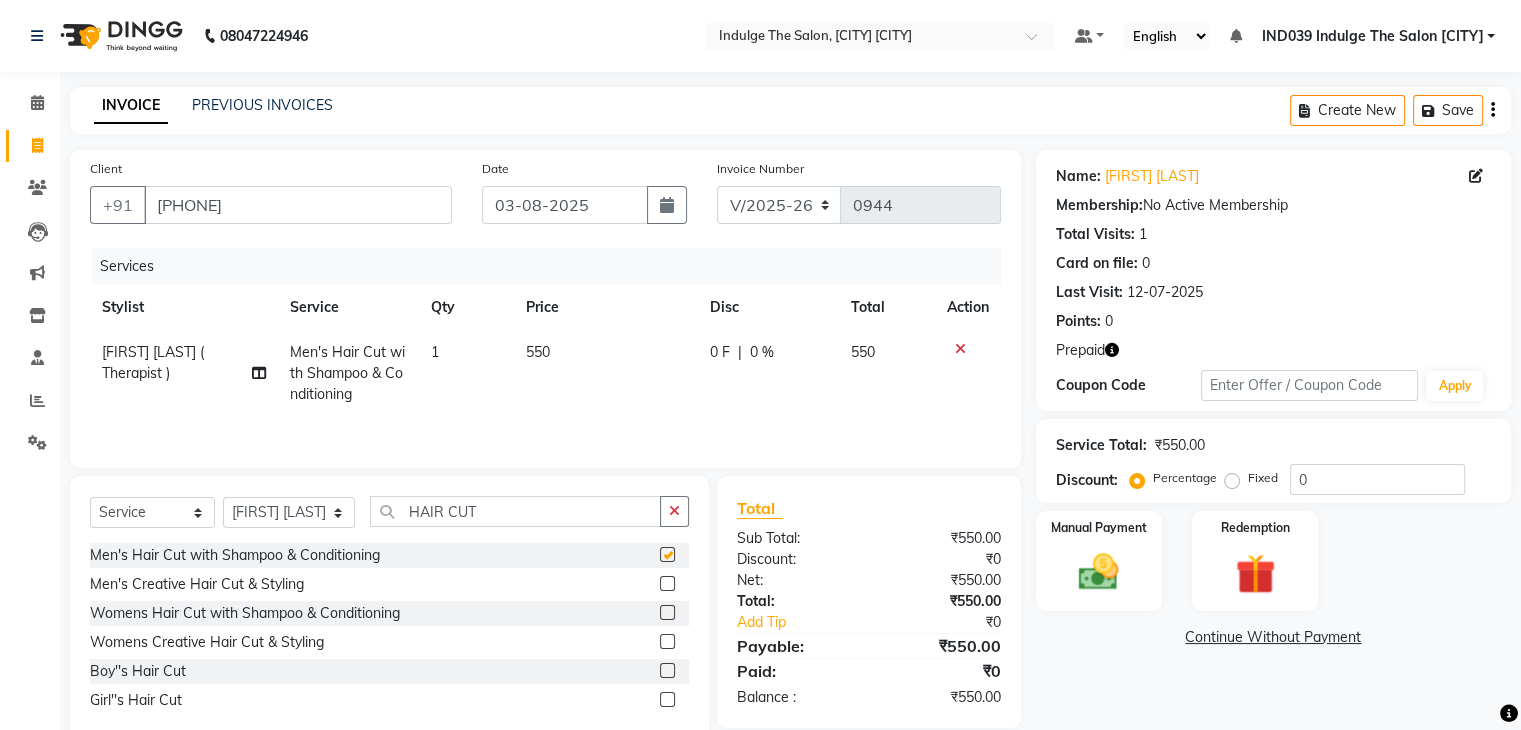 checkbox on "false" 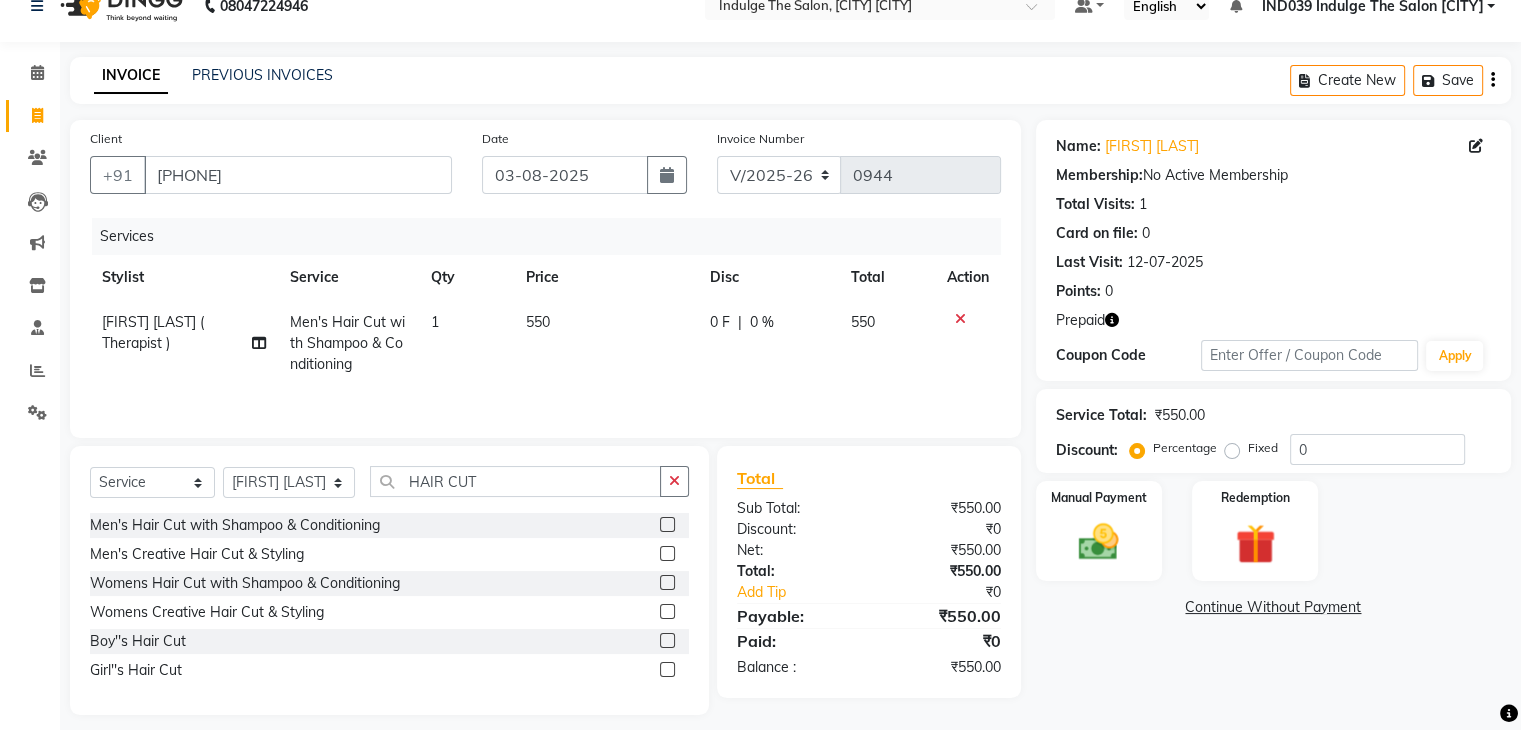 scroll, scrollTop: 46, scrollLeft: 0, axis: vertical 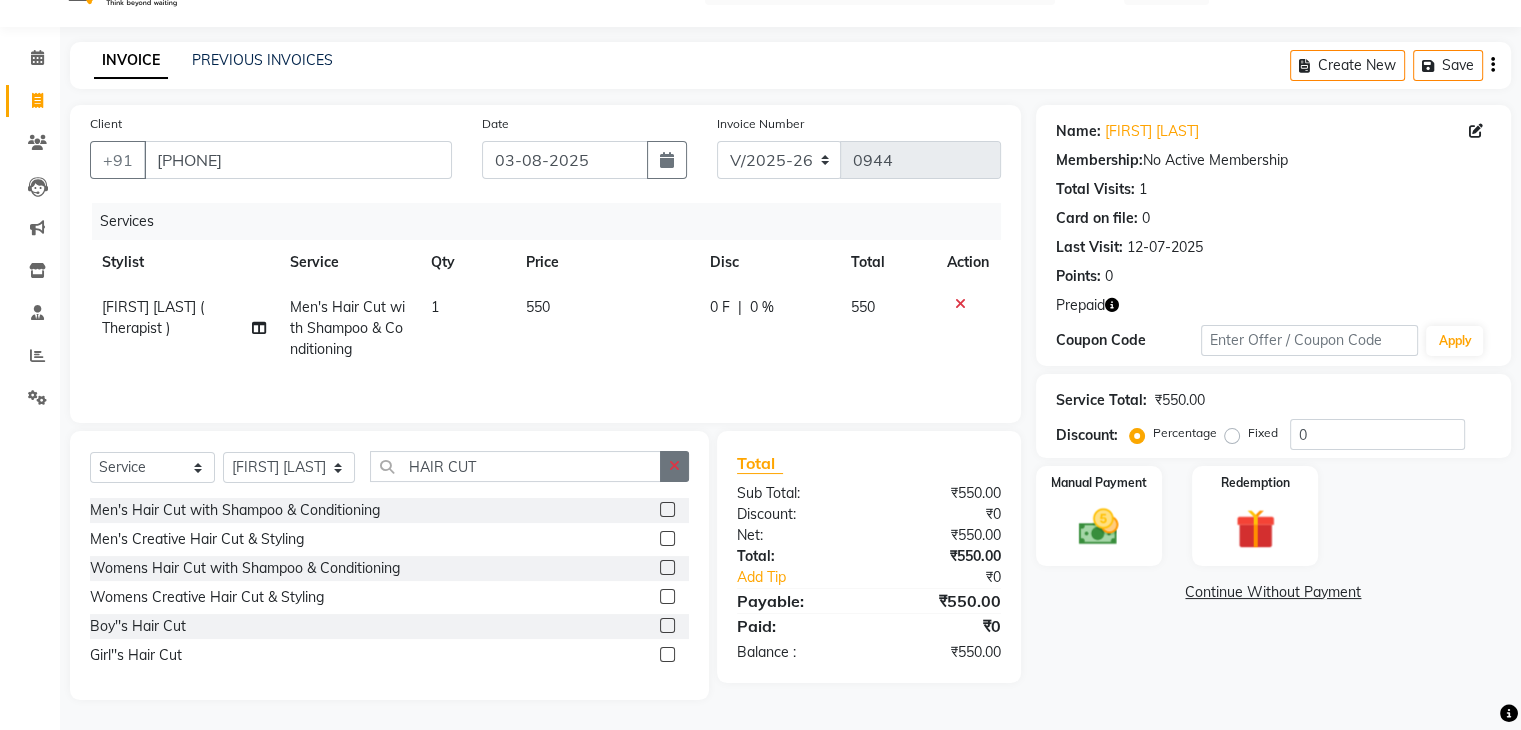 click 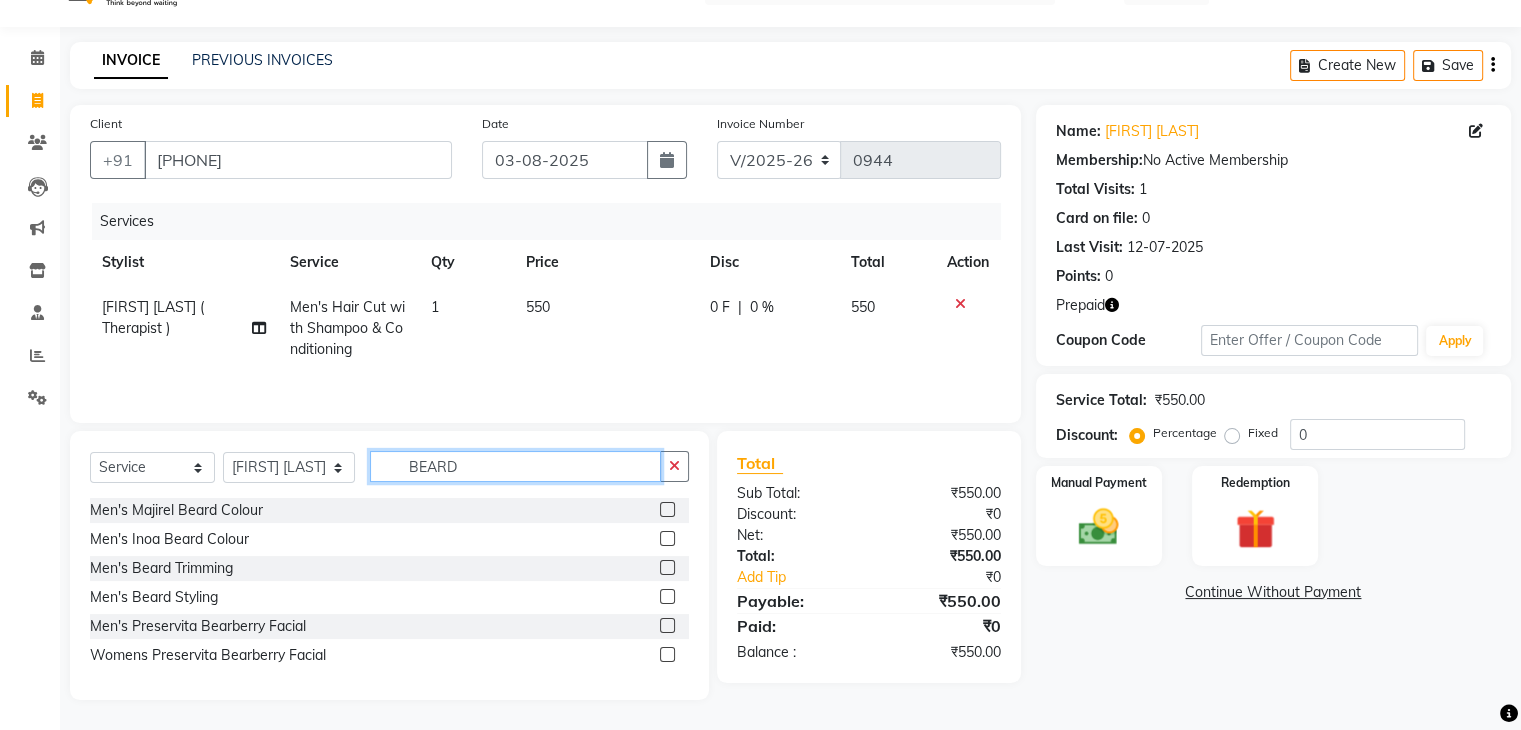 scroll, scrollTop: 28, scrollLeft: 0, axis: vertical 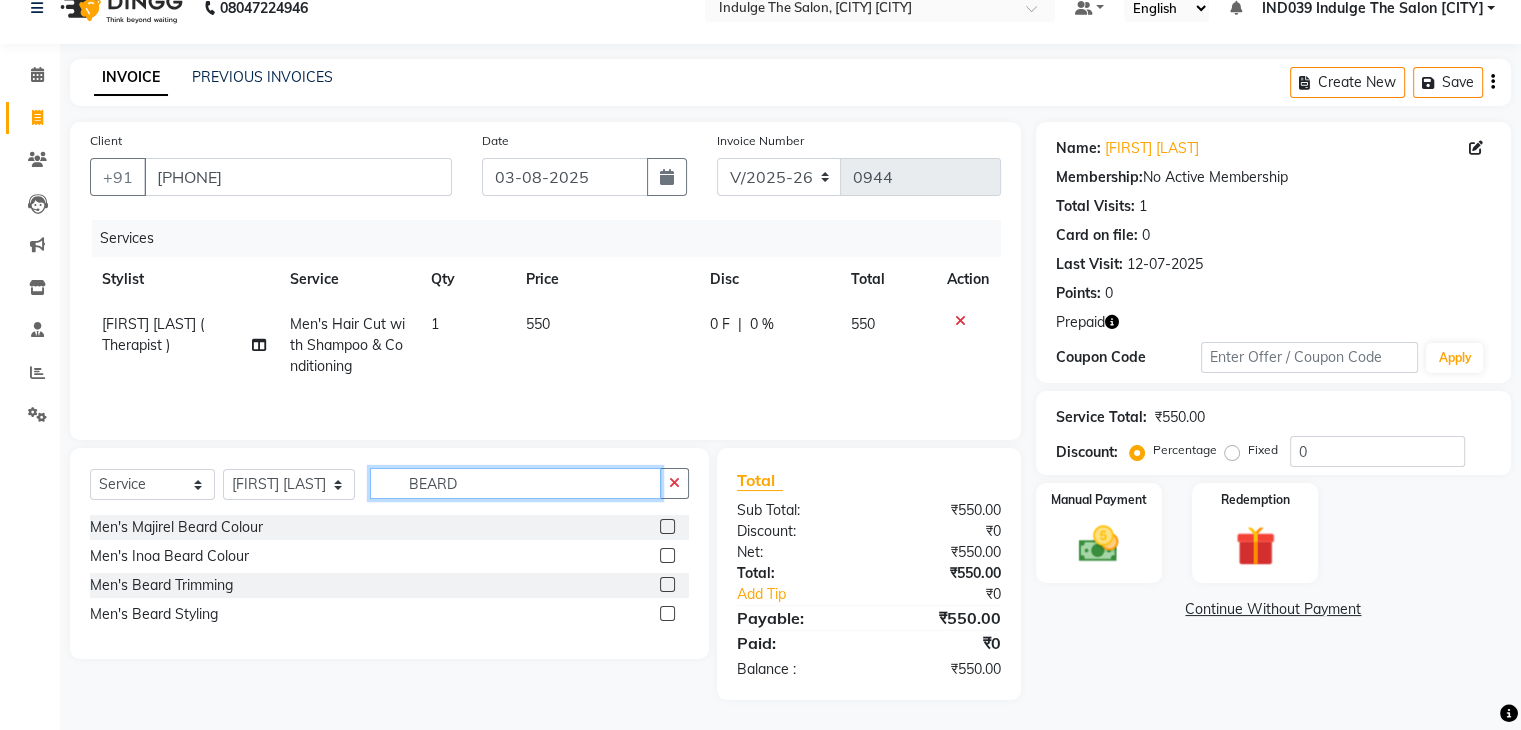 type on "BEARD" 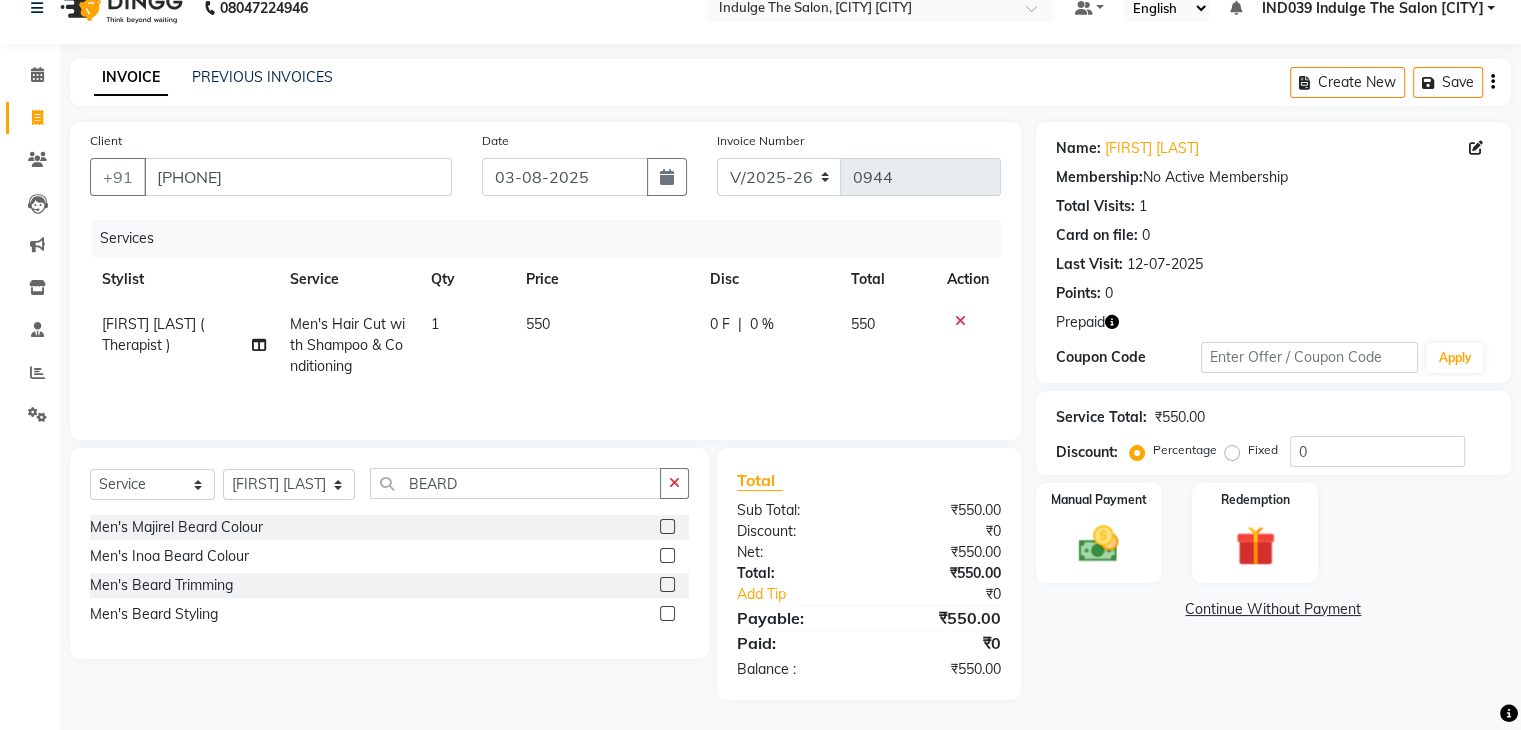 click 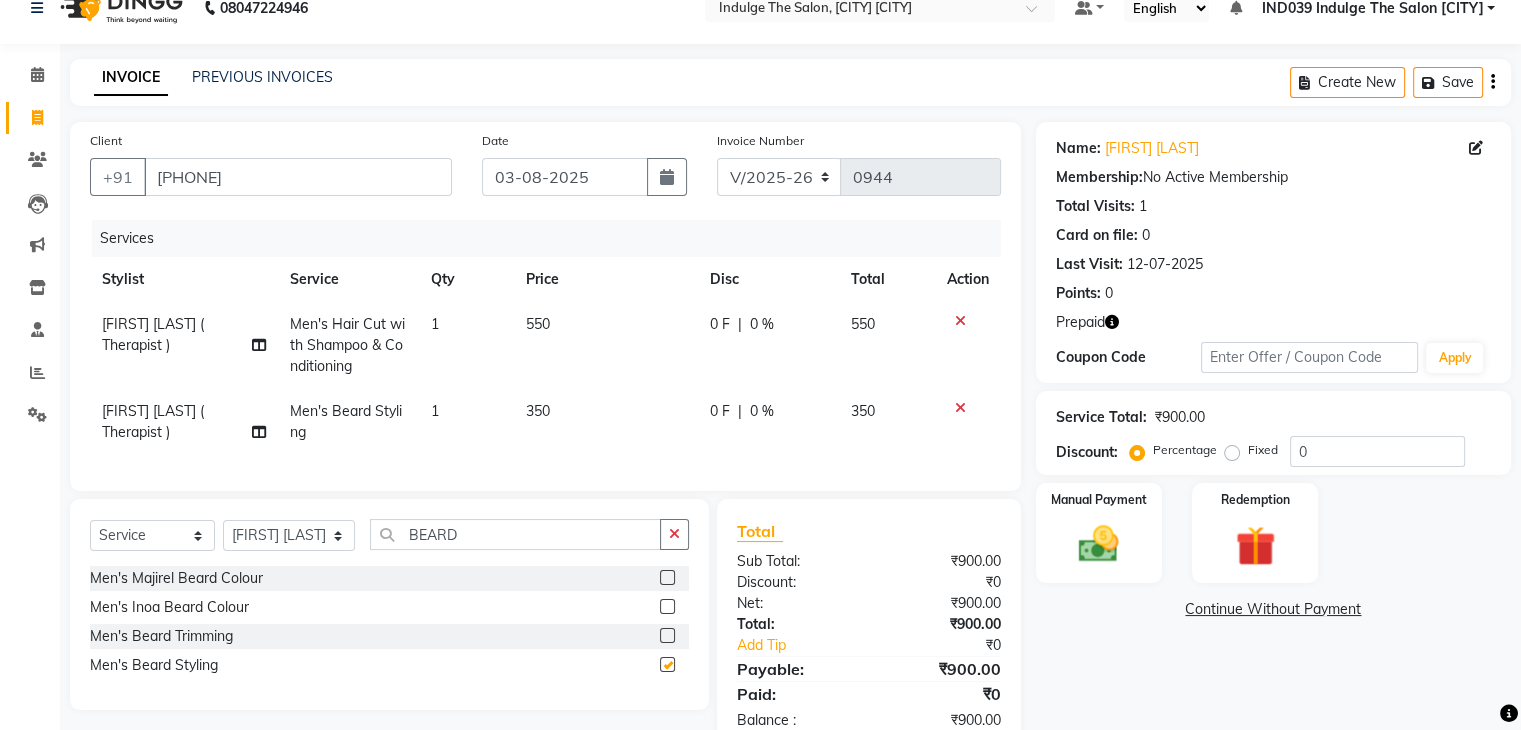 checkbox on "false" 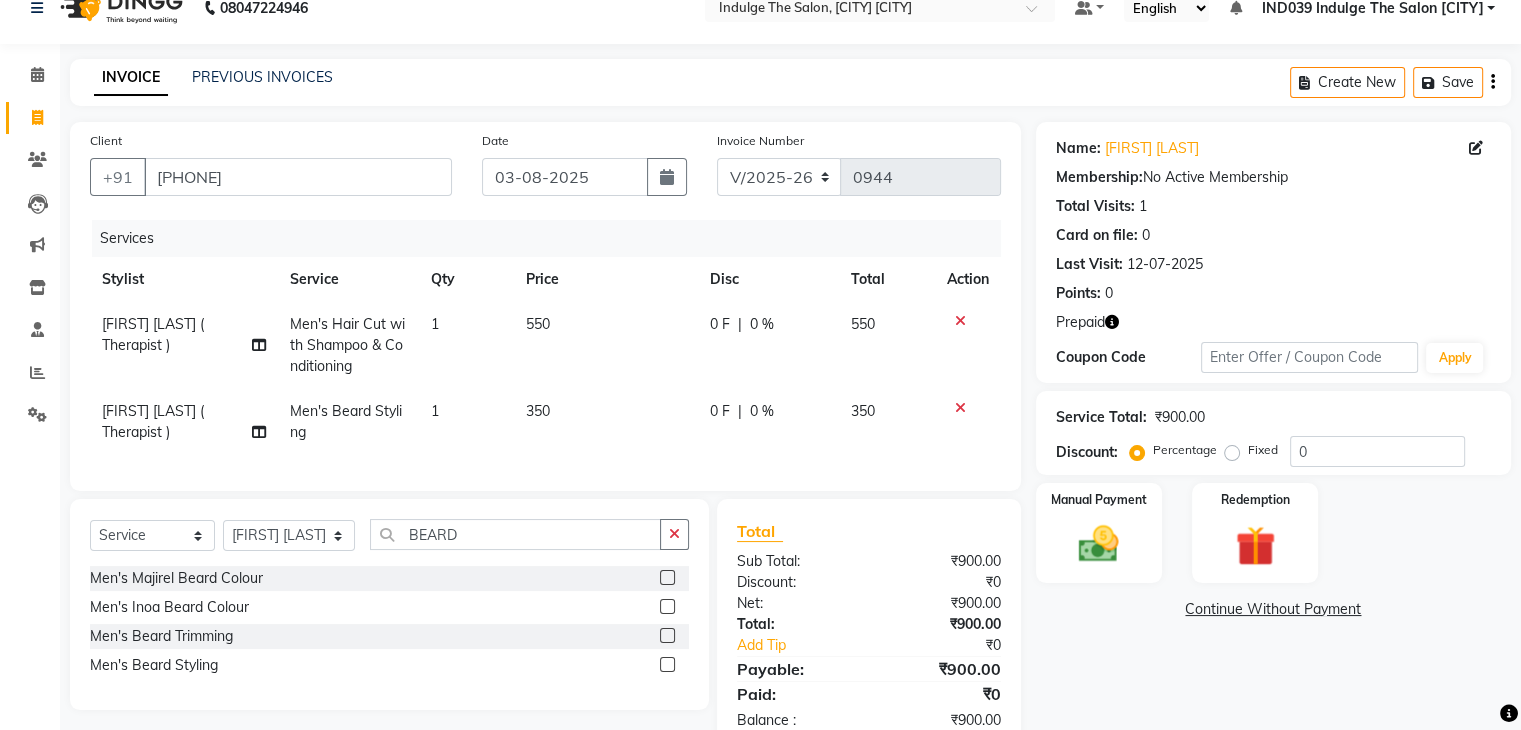 click 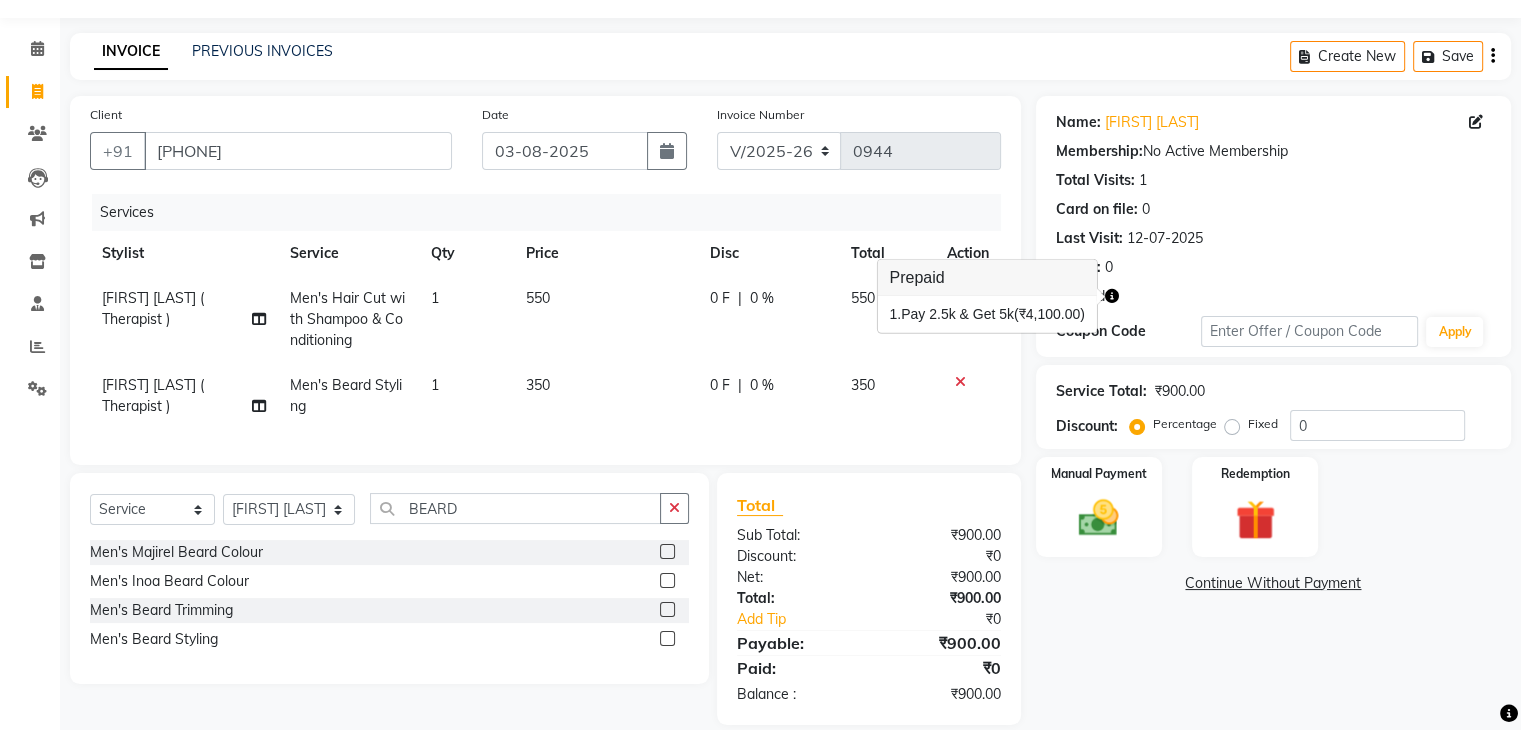 scroll, scrollTop: 95, scrollLeft: 0, axis: vertical 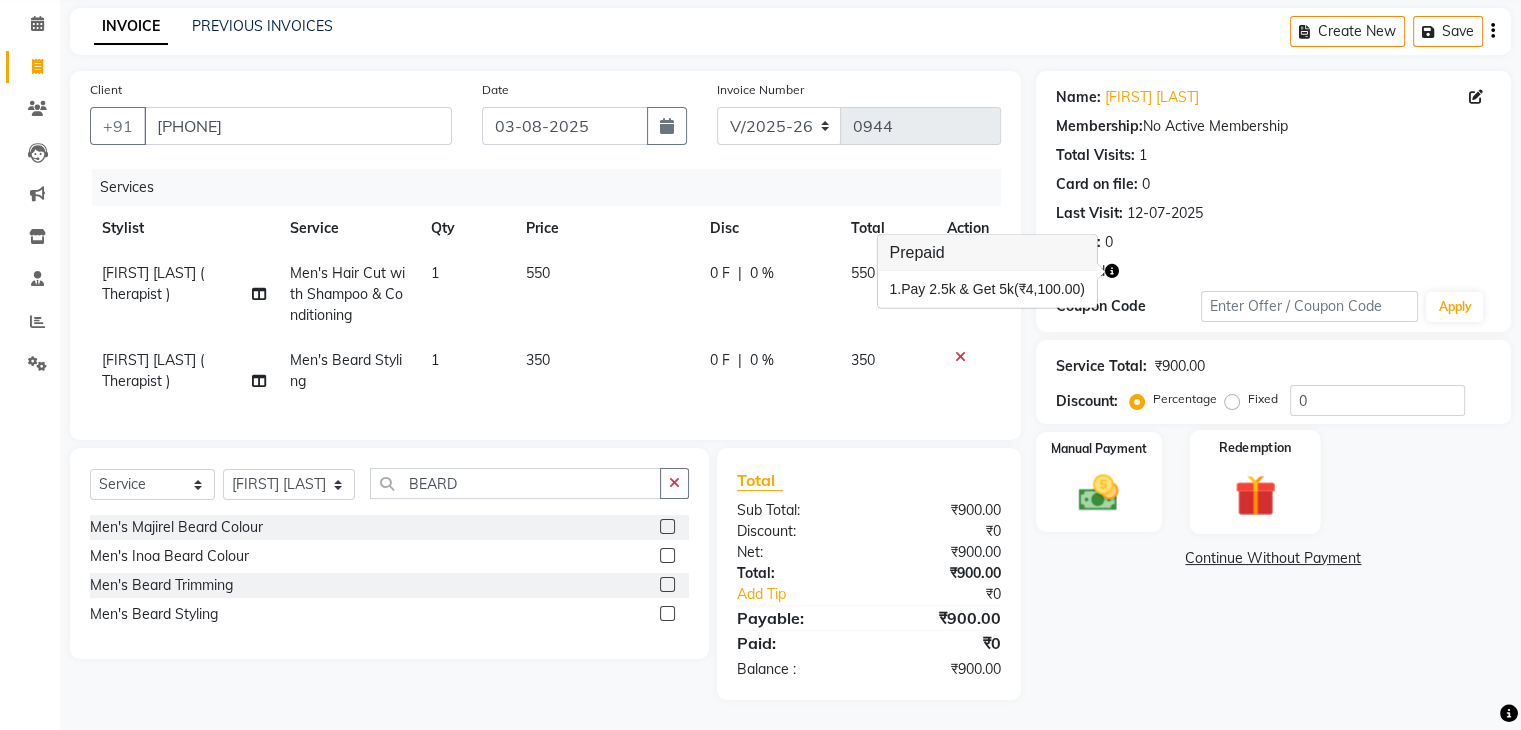 click 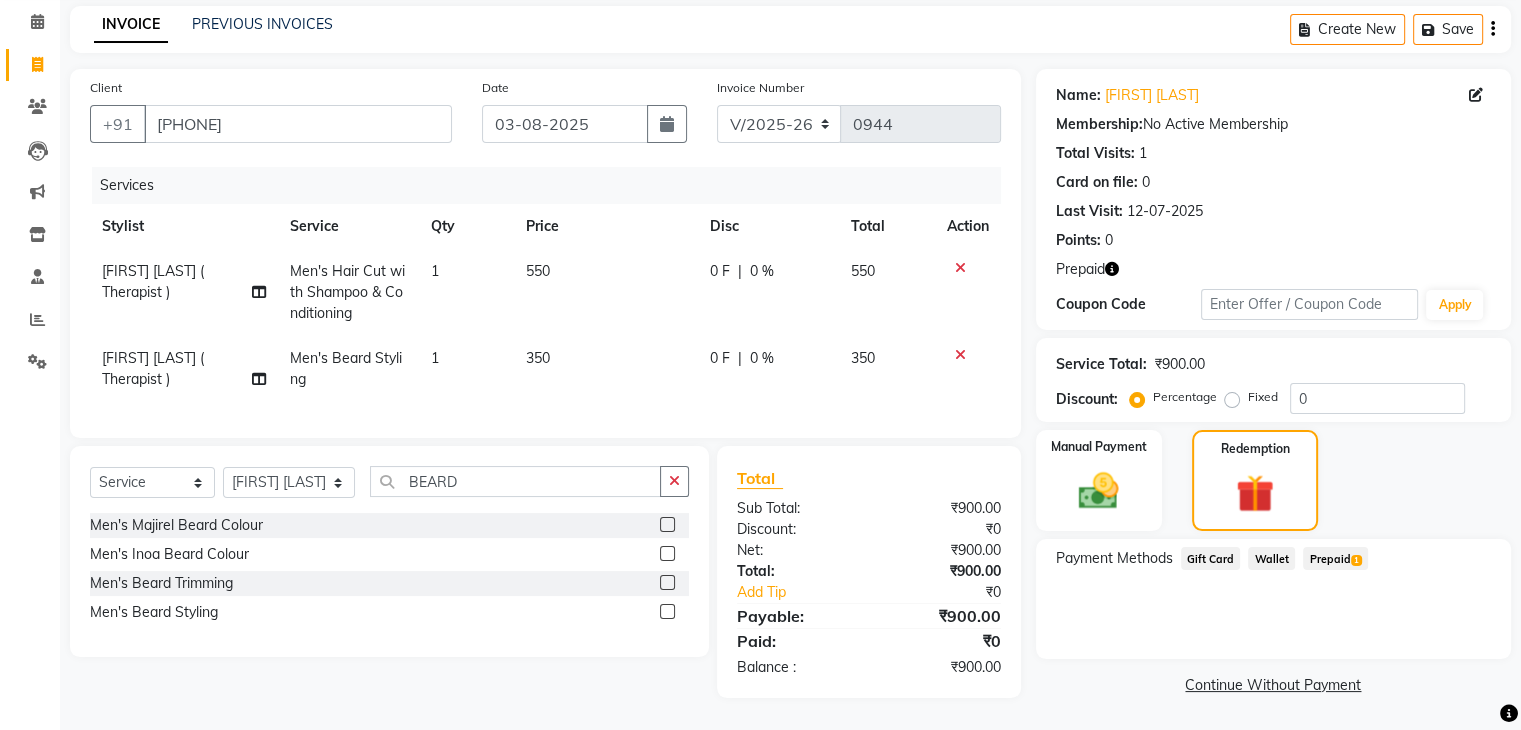 click on "Prepaid  1" 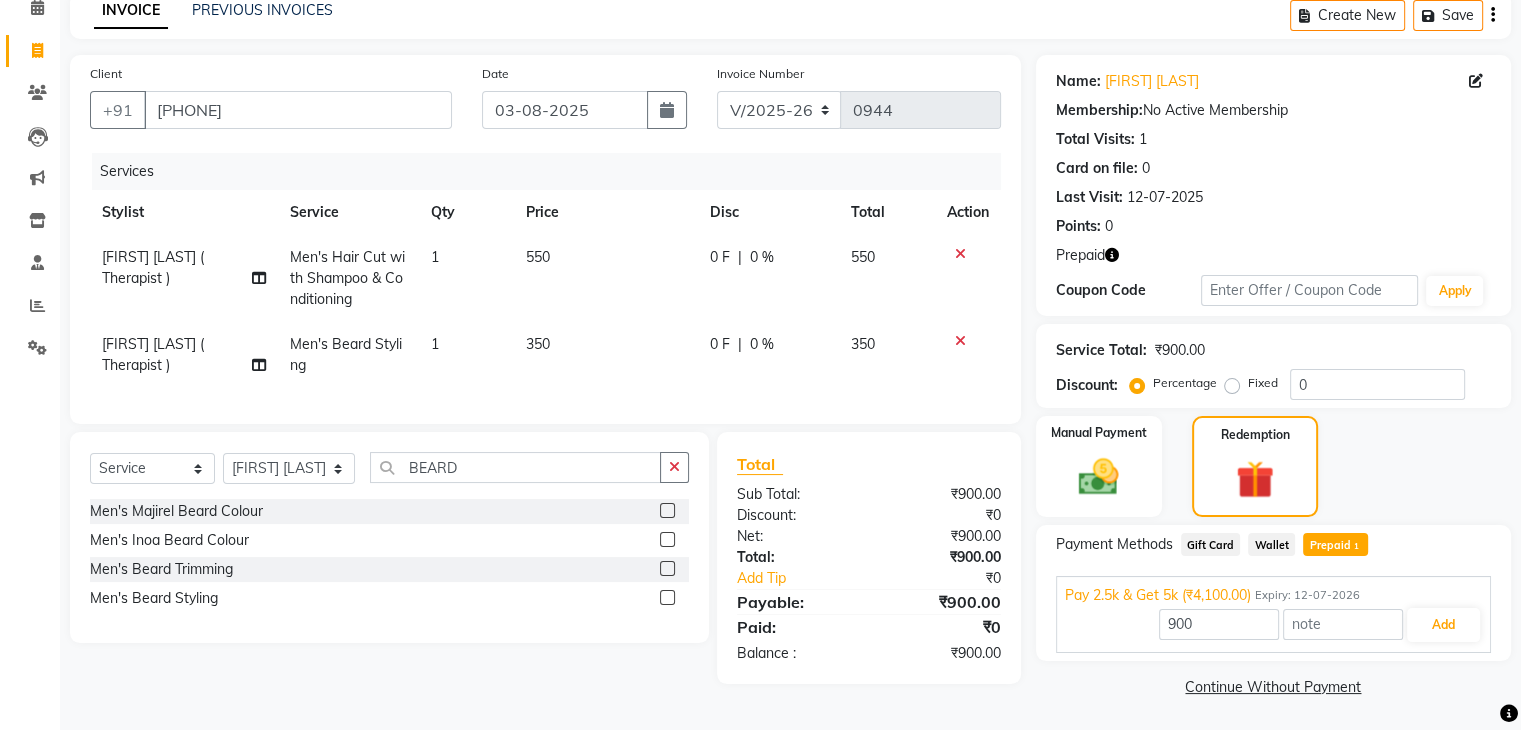 scroll, scrollTop: 97, scrollLeft: 0, axis: vertical 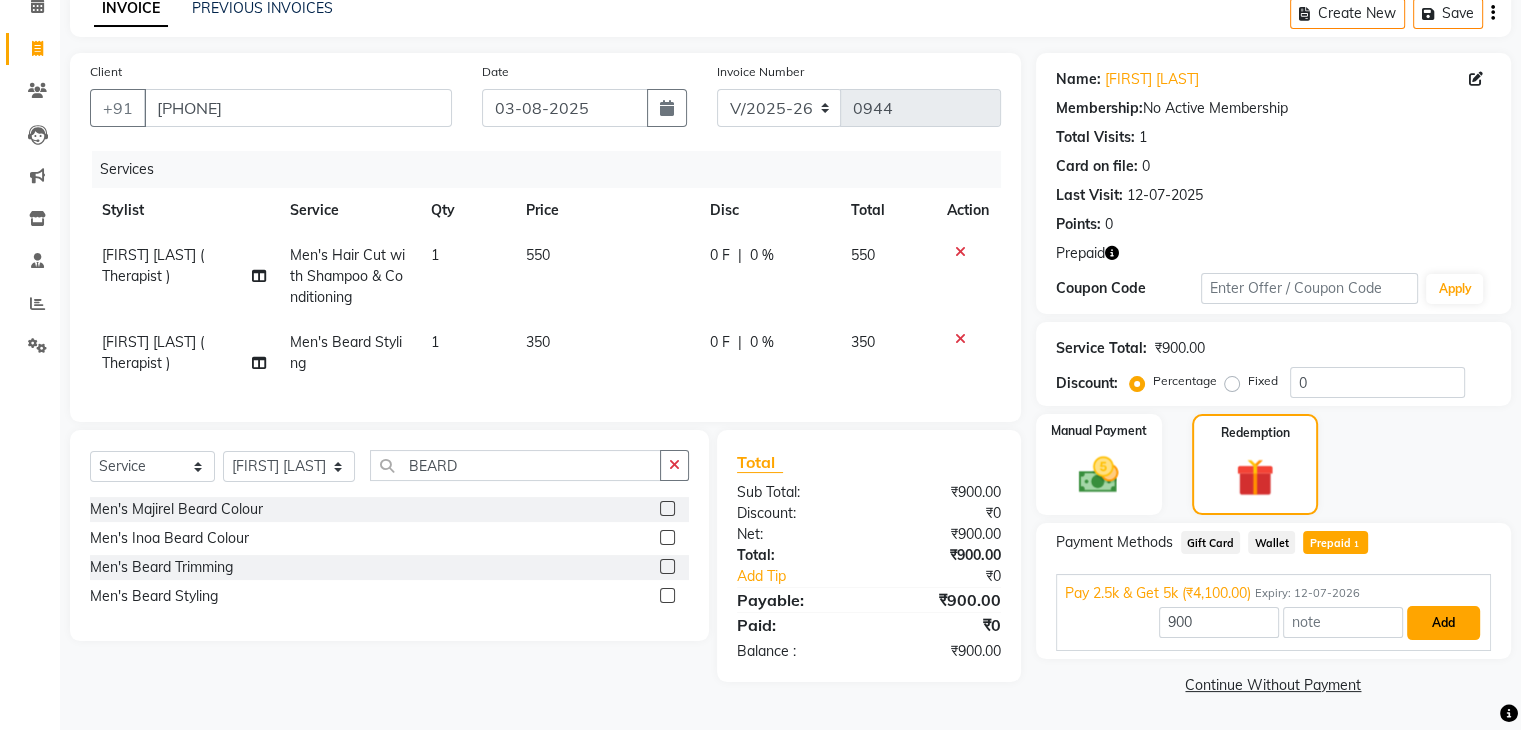 click on "Add" at bounding box center (1443, 623) 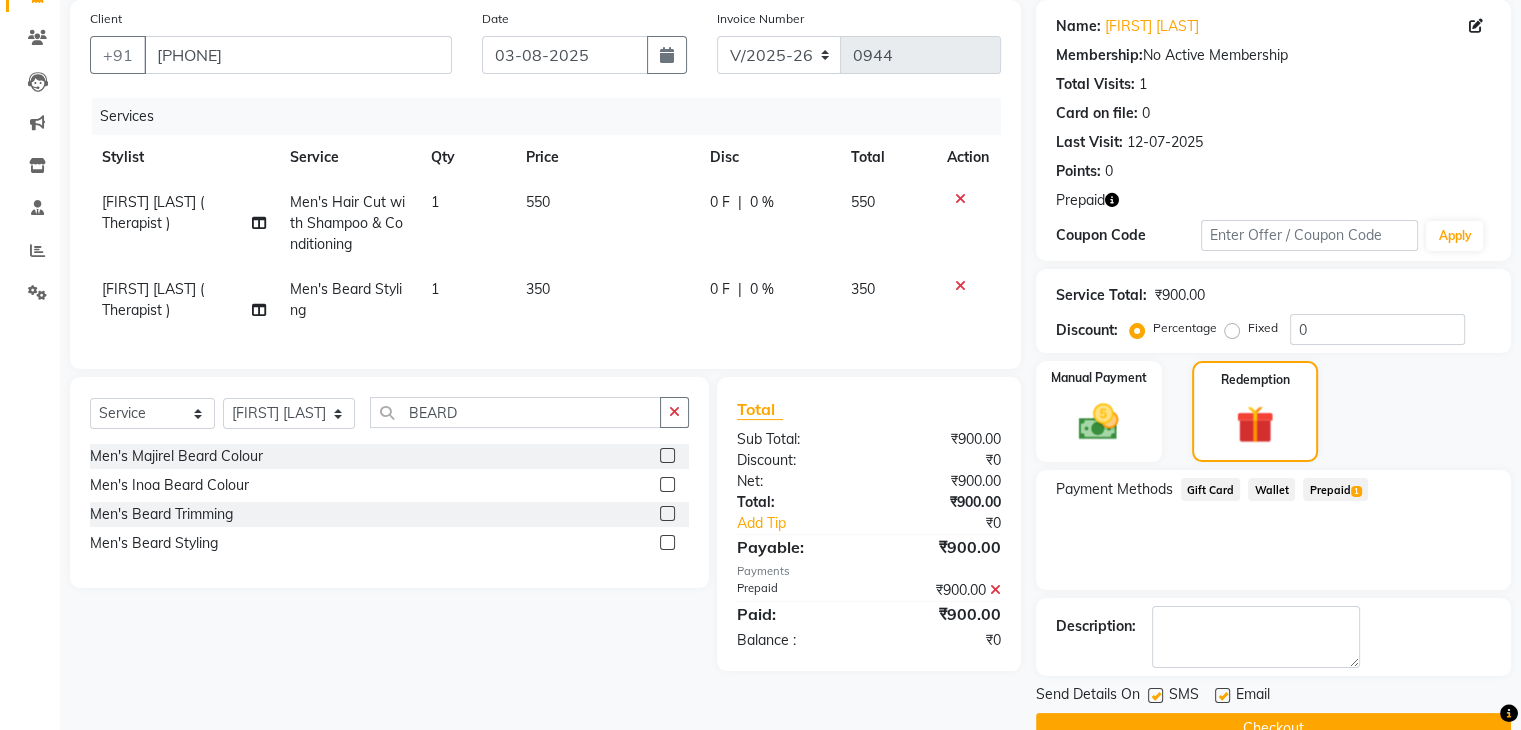 scroll, scrollTop: 193, scrollLeft: 0, axis: vertical 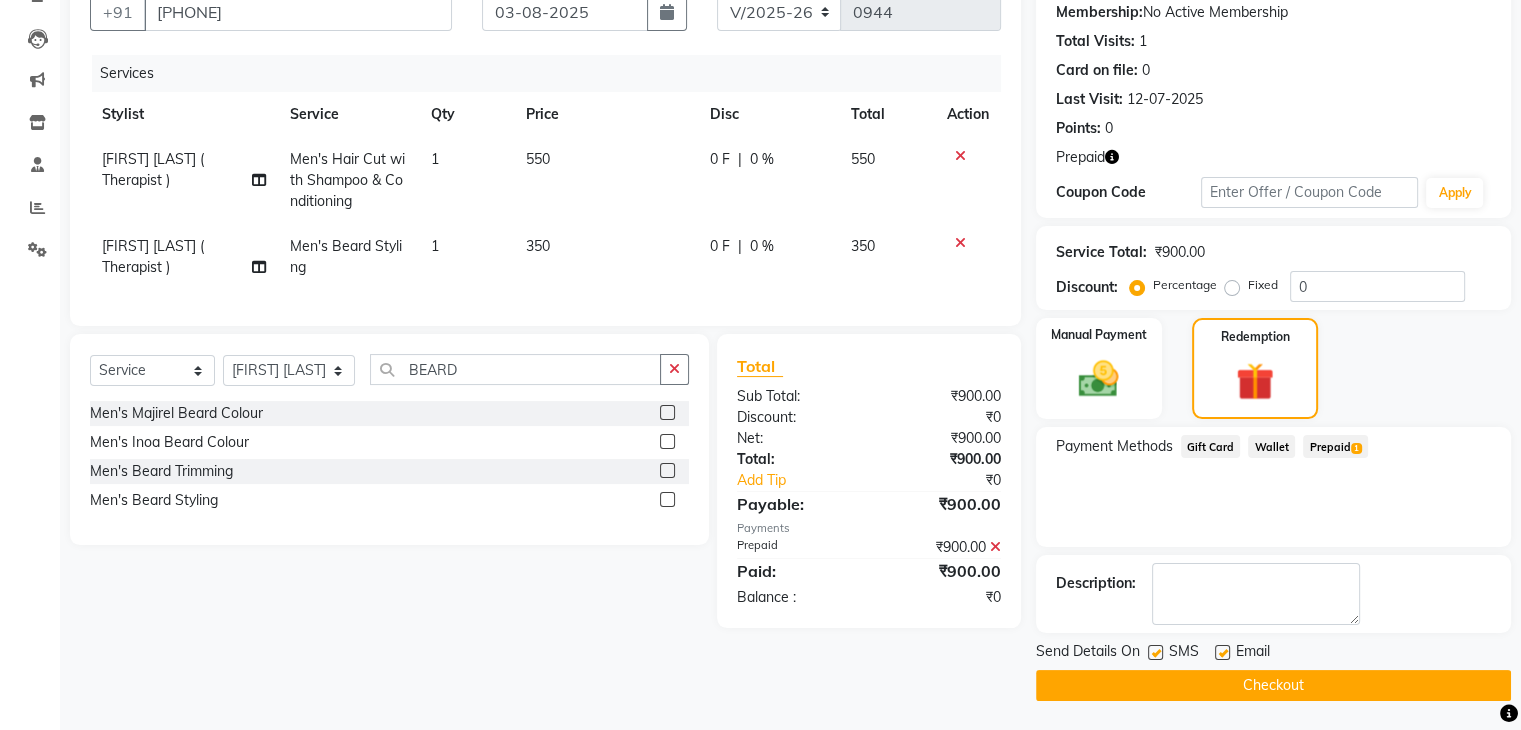 click on "Checkout" 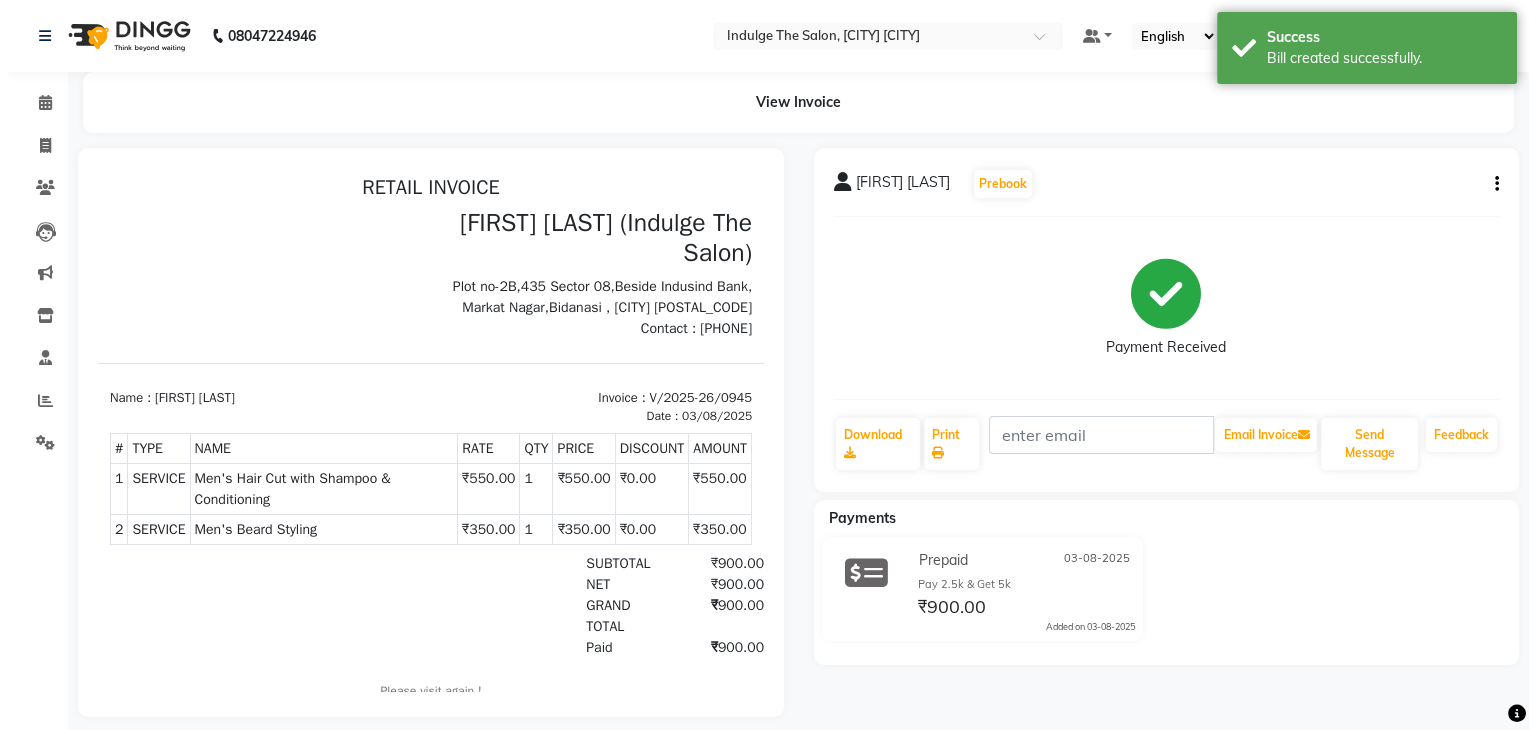 scroll, scrollTop: 0, scrollLeft: 0, axis: both 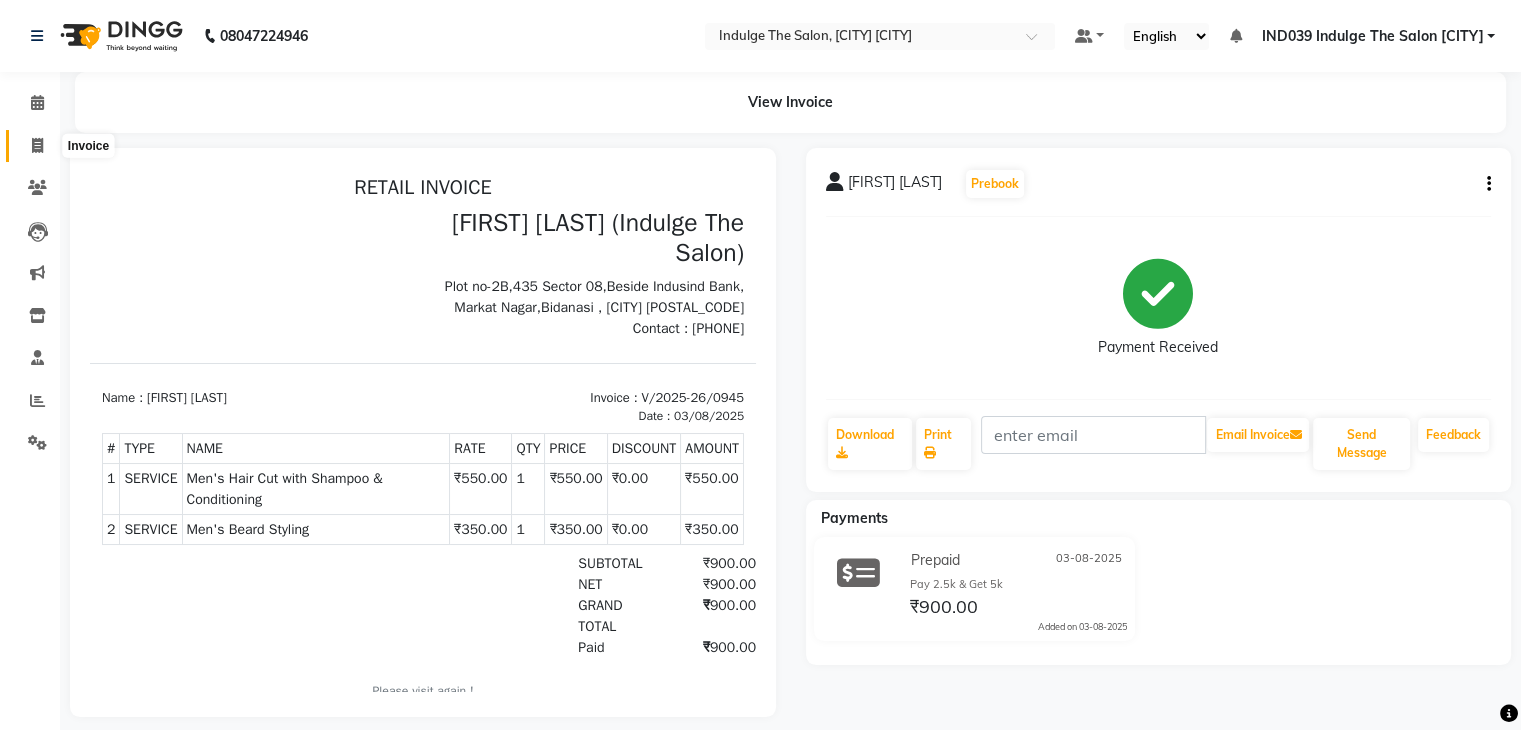 click 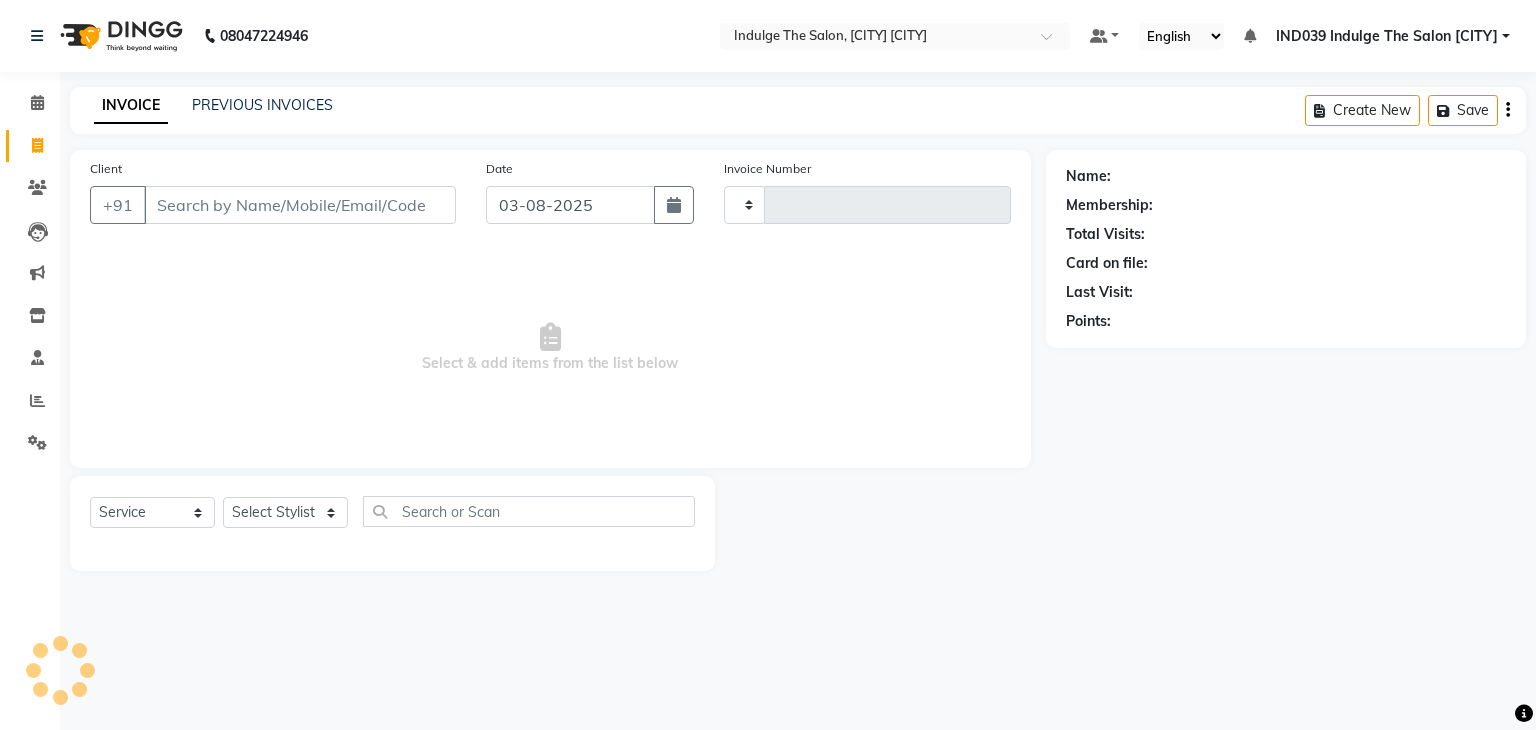 type on "0946" 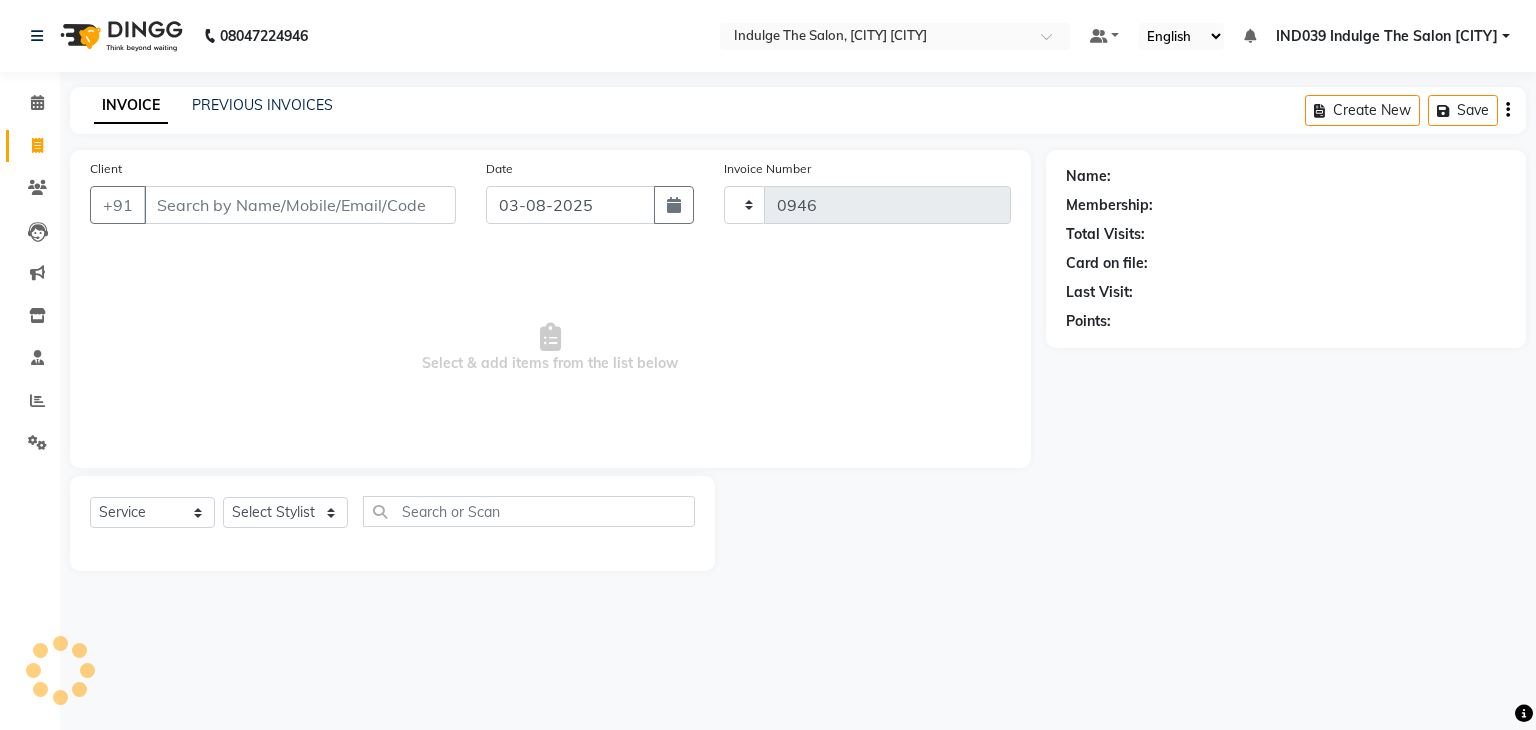 select on "7297" 